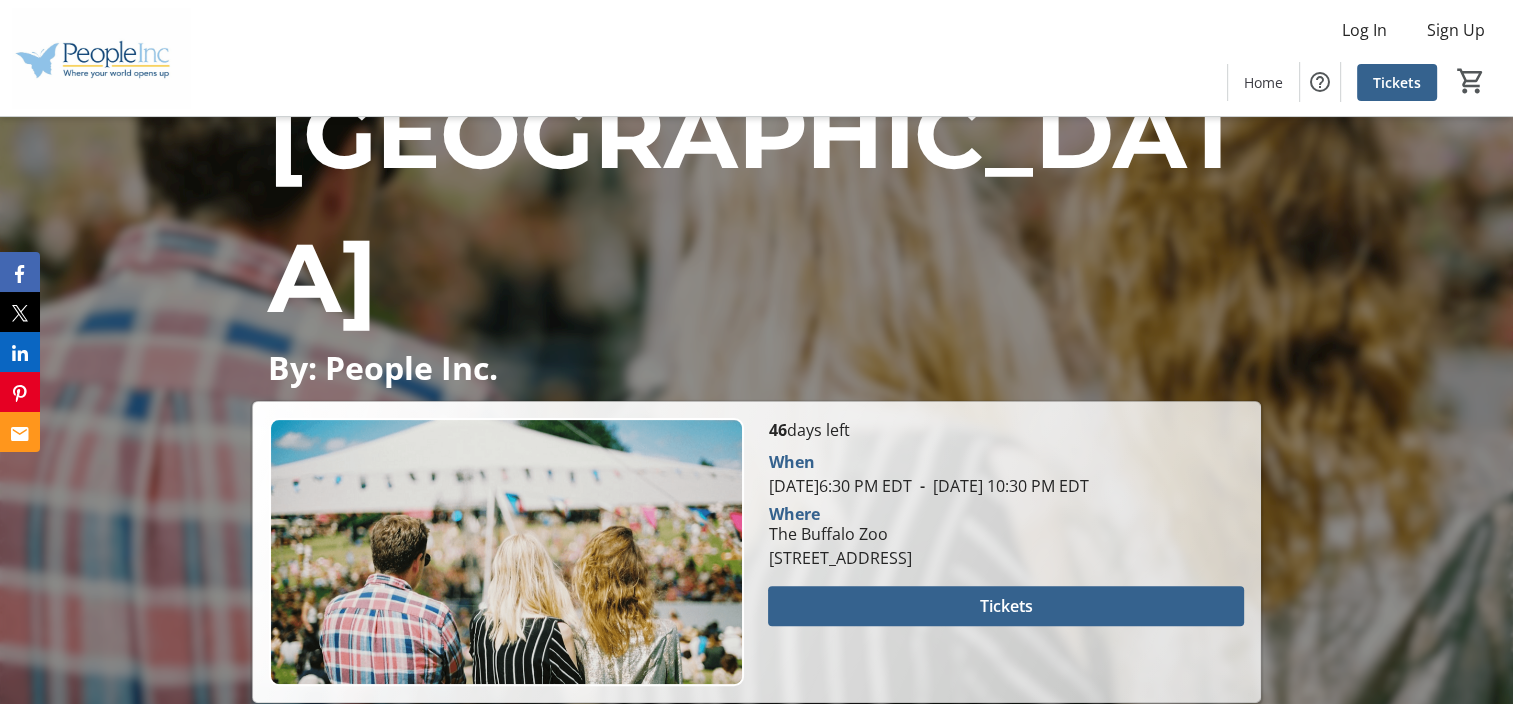 scroll, scrollTop: 387, scrollLeft: 0, axis: vertical 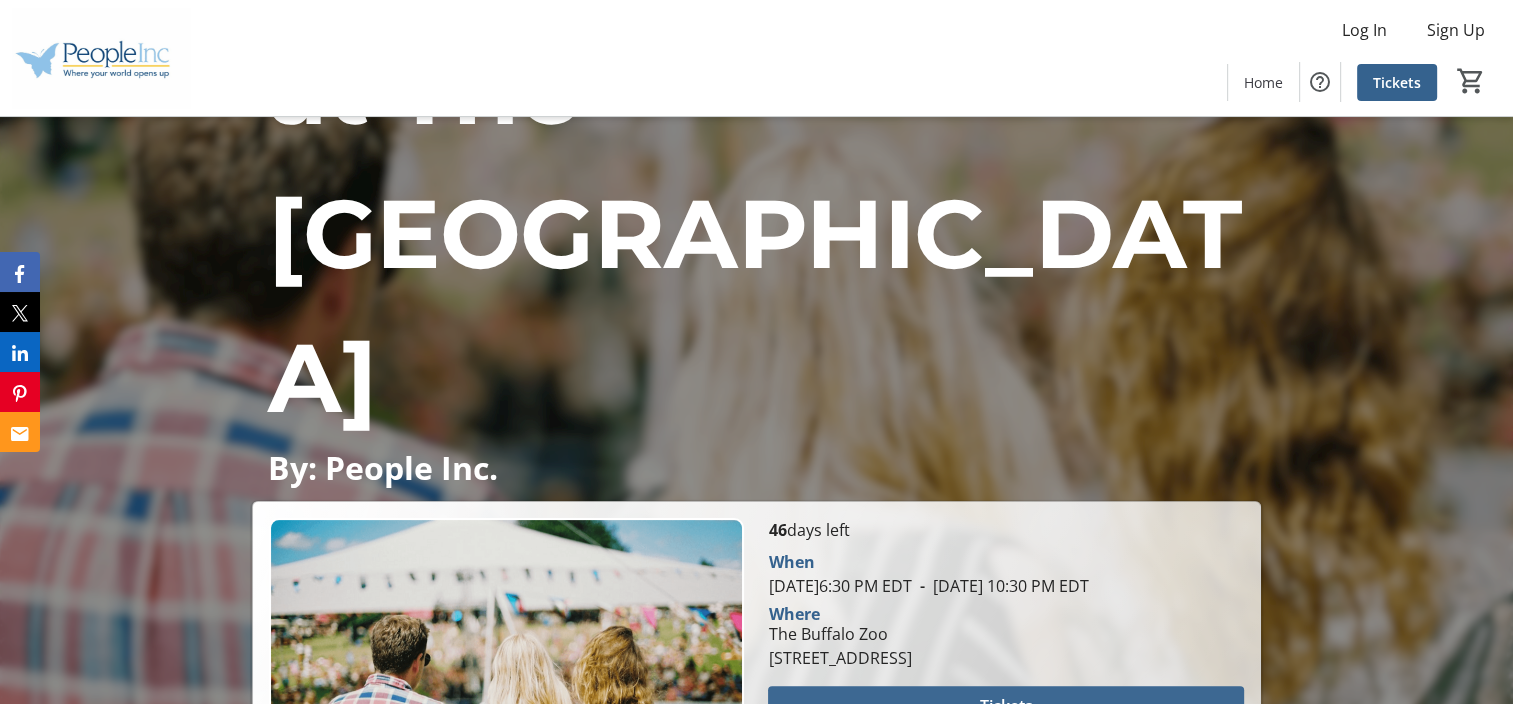 click on "Tickets" at bounding box center (1006, 706) 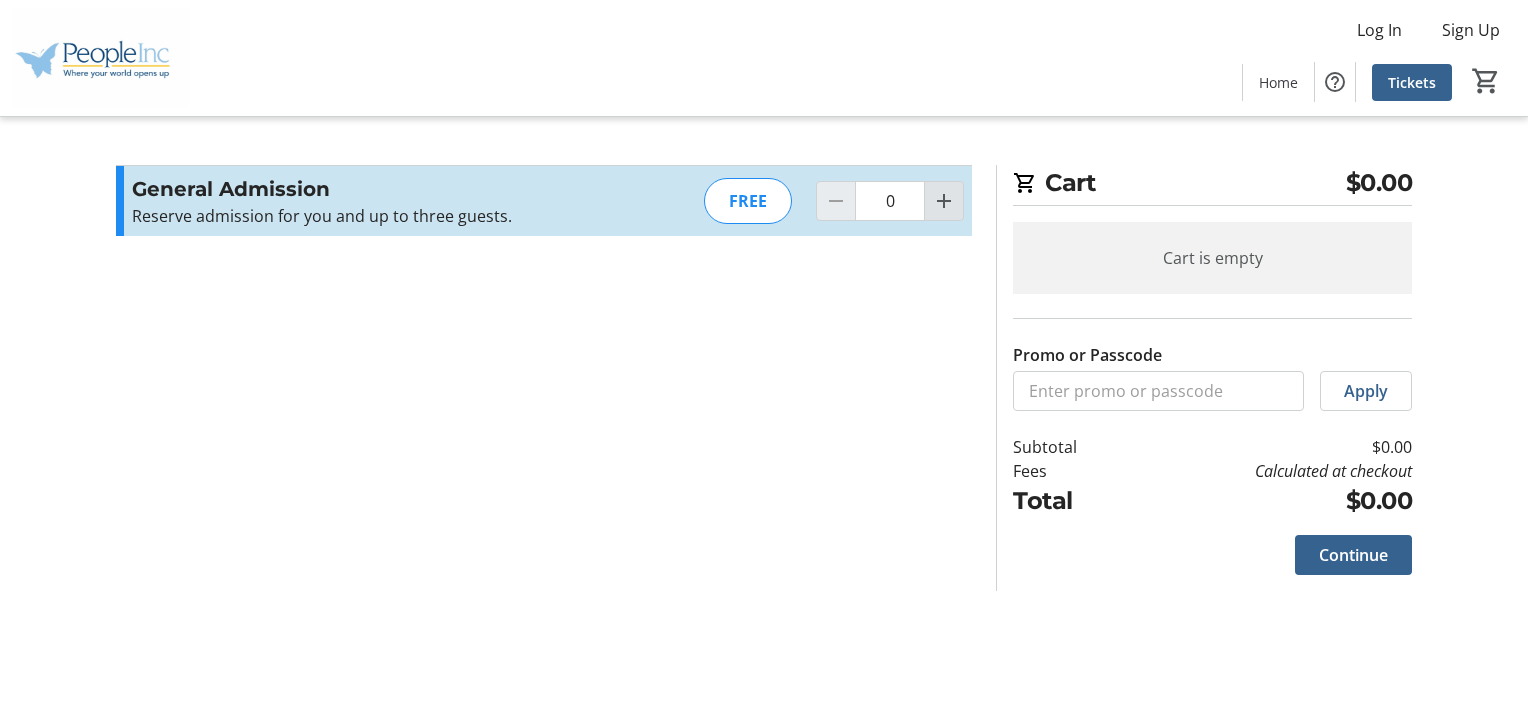 click 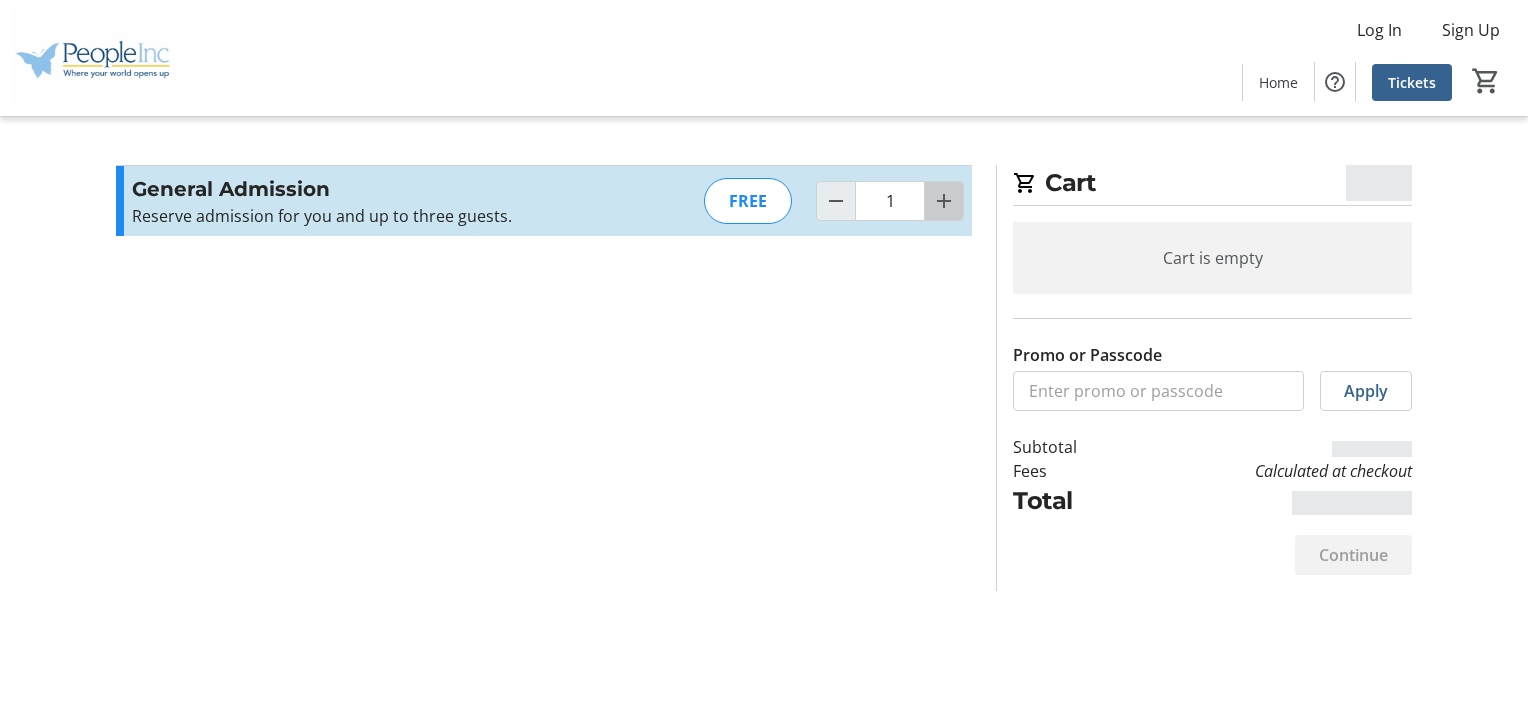 click 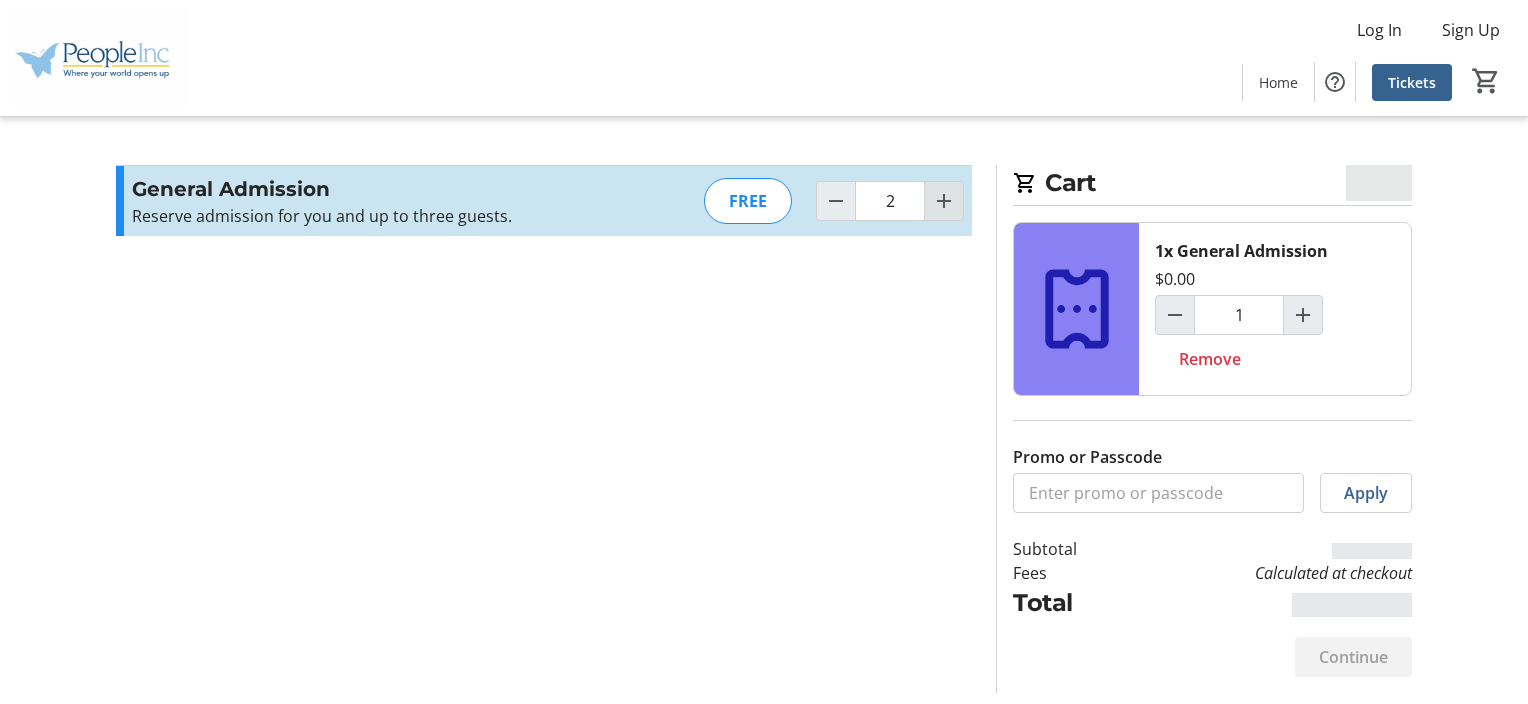 click 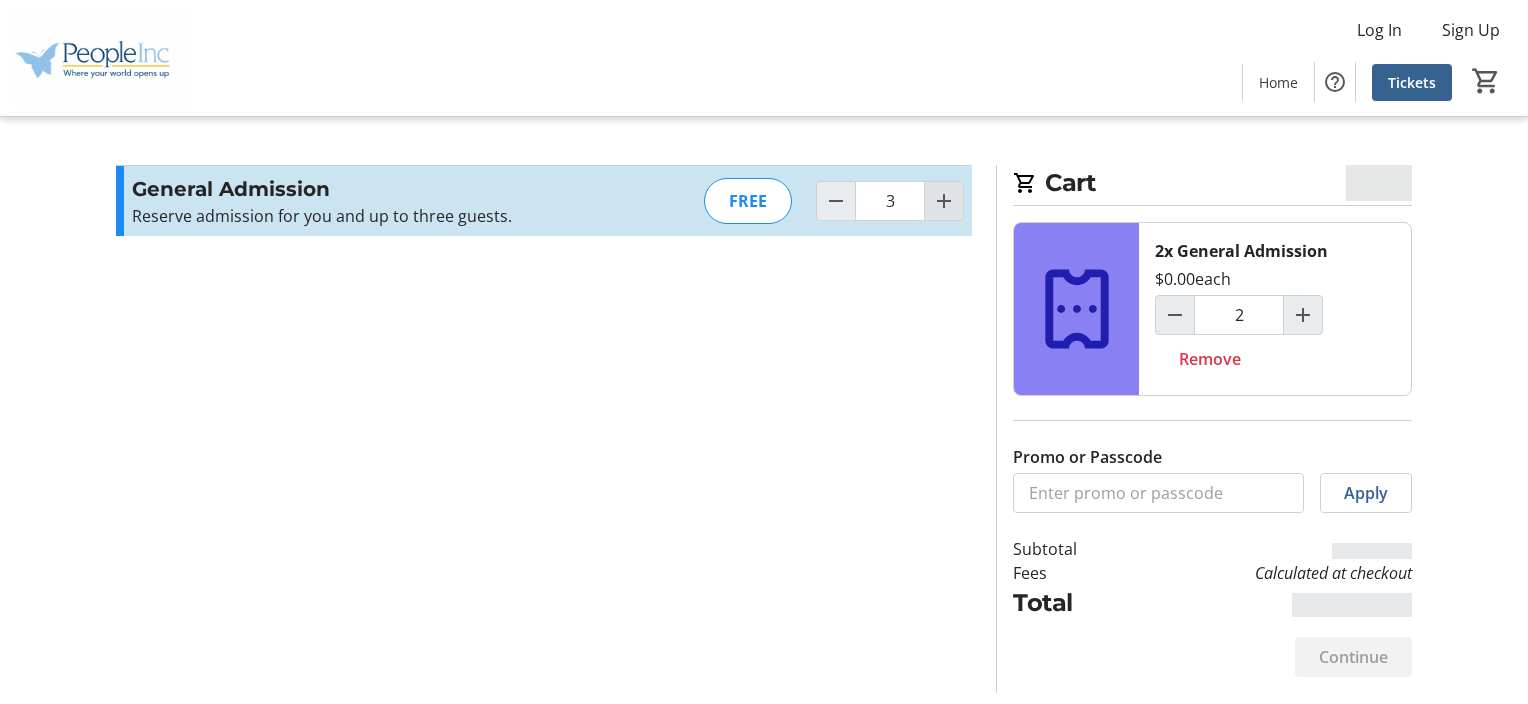 type on "3" 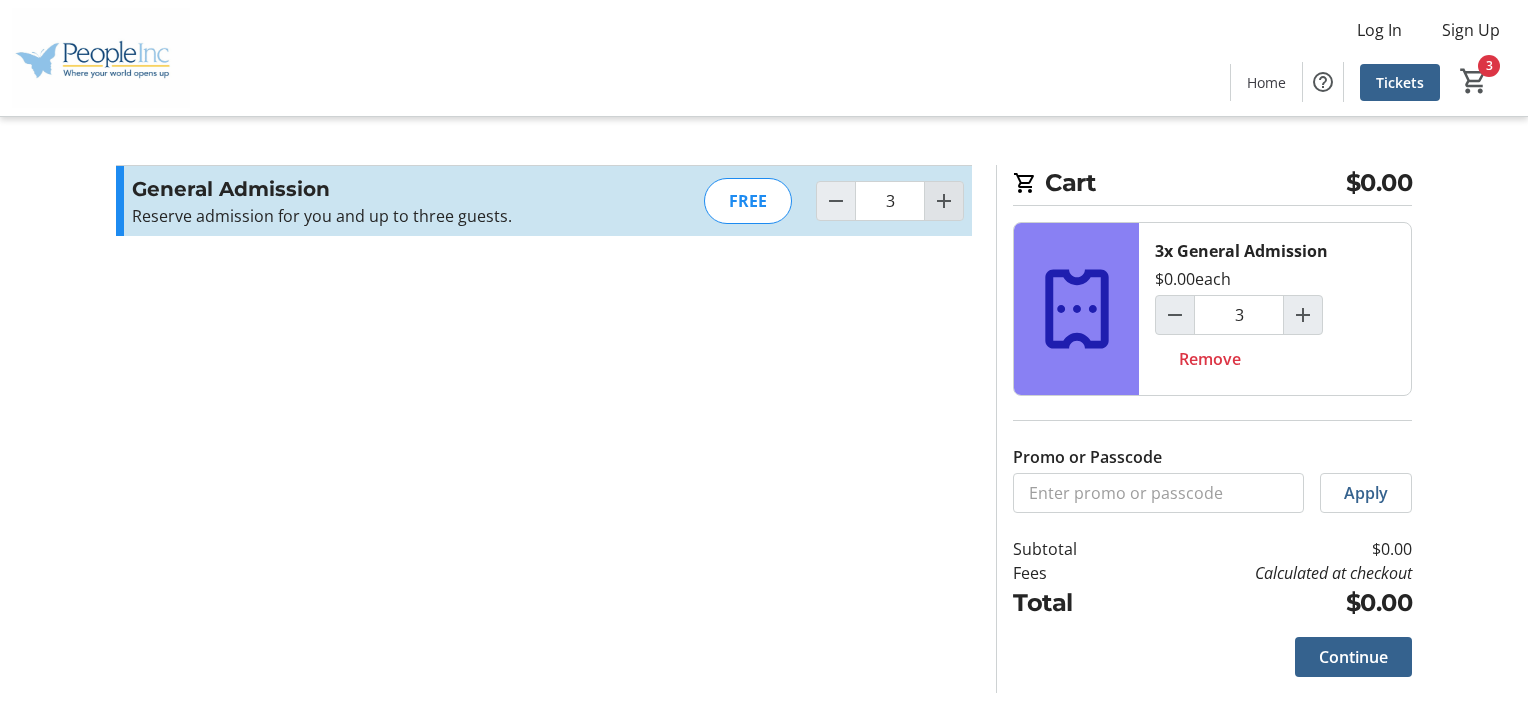 click 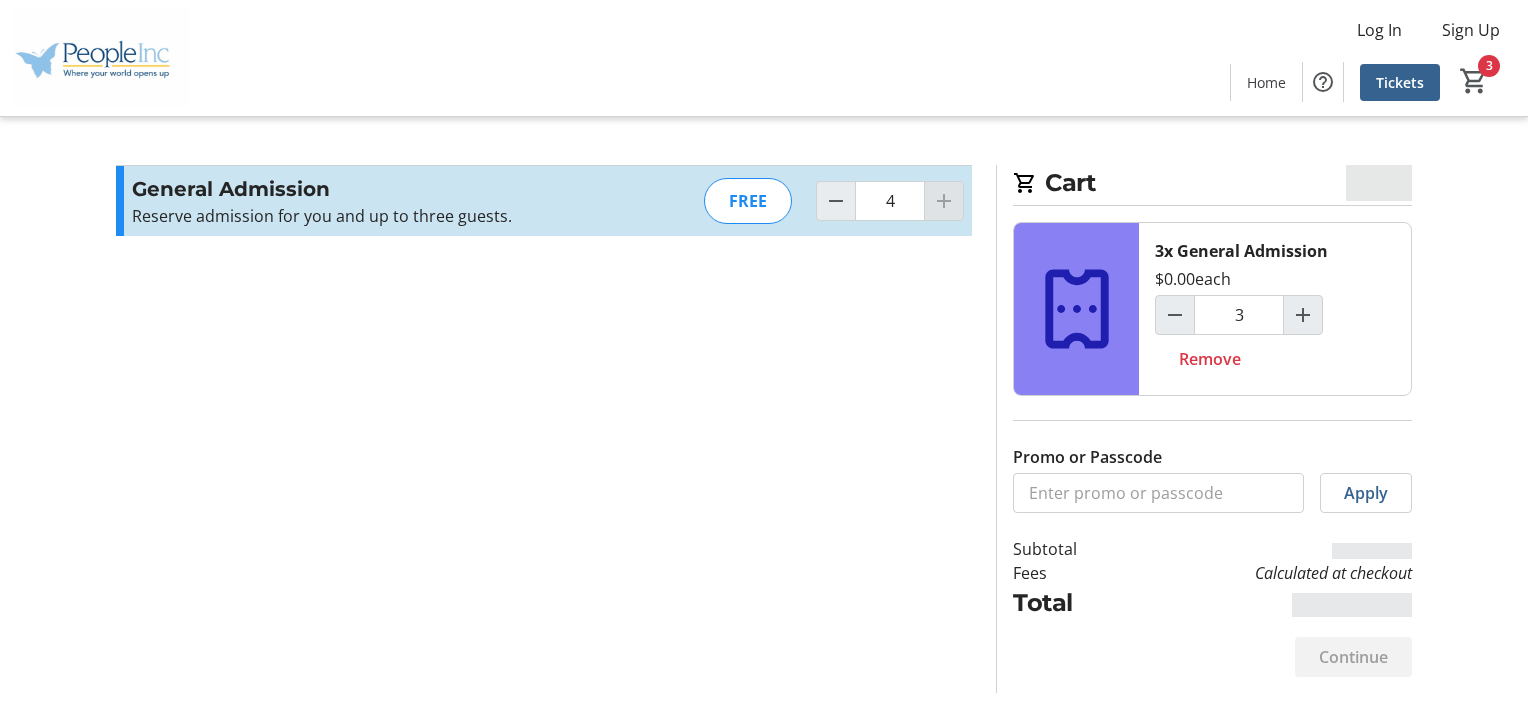 type on "4" 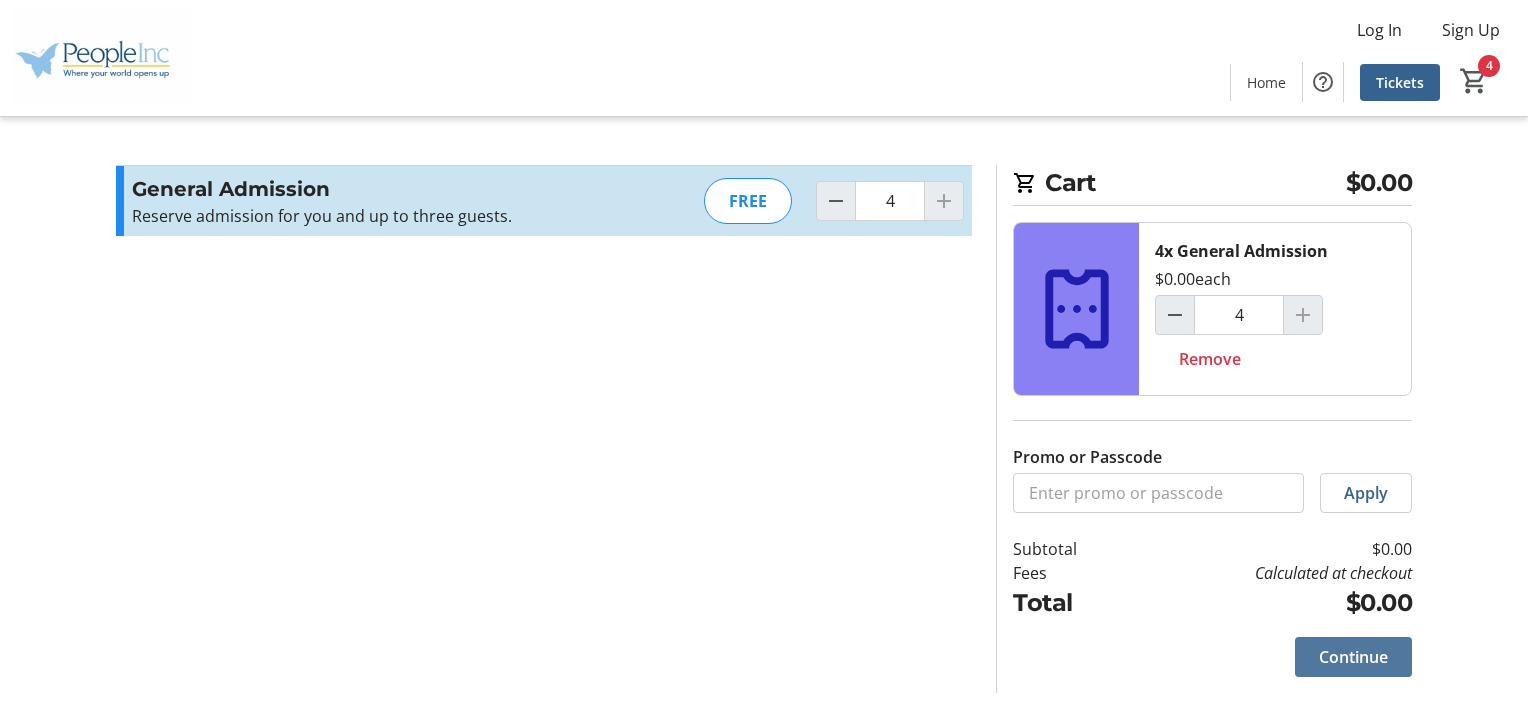 click on "Continue" 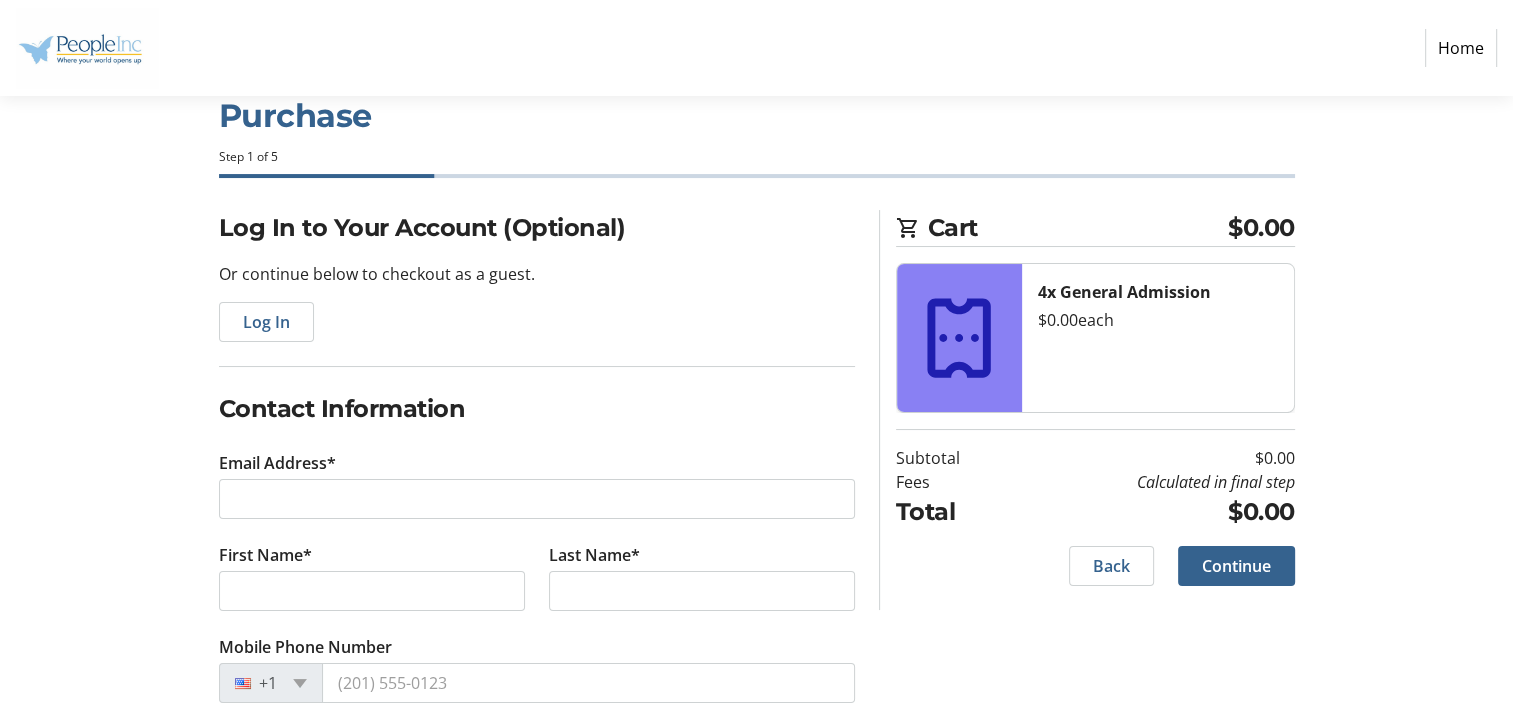scroll, scrollTop: 97, scrollLeft: 0, axis: vertical 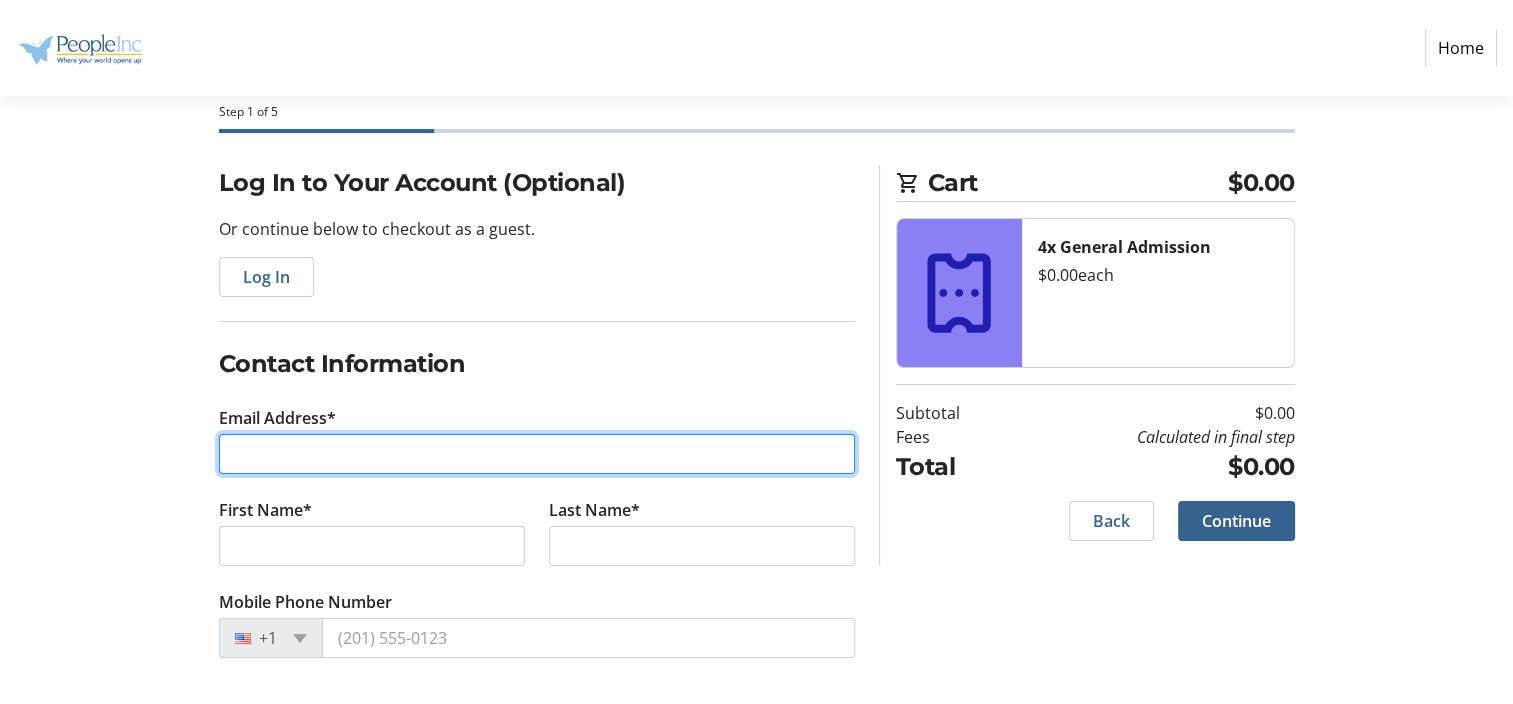 click on "Email Address*" at bounding box center (537, 454) 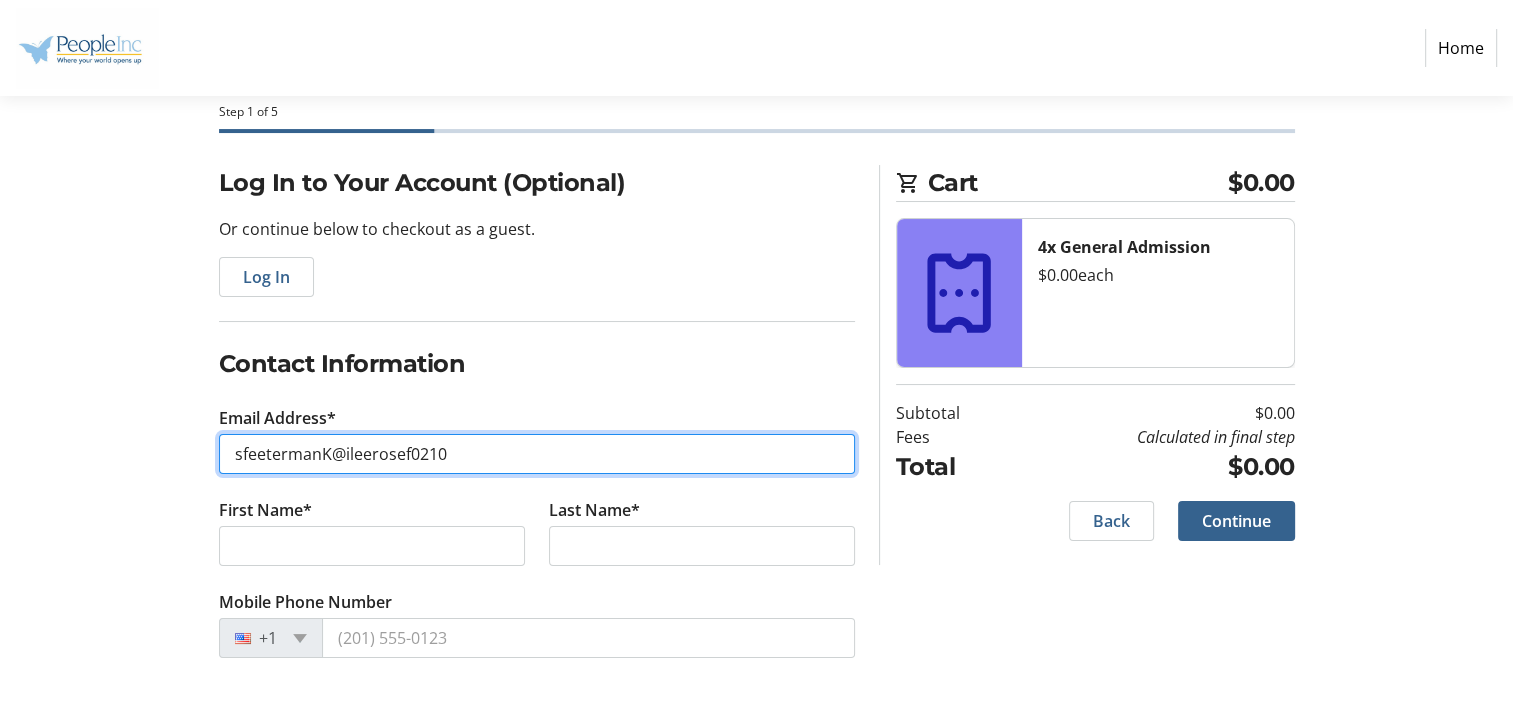 drag, startPoint x: 319, startPoint y: 452, endPoint x: 465, endPoint y: 455, distance: 146.03082 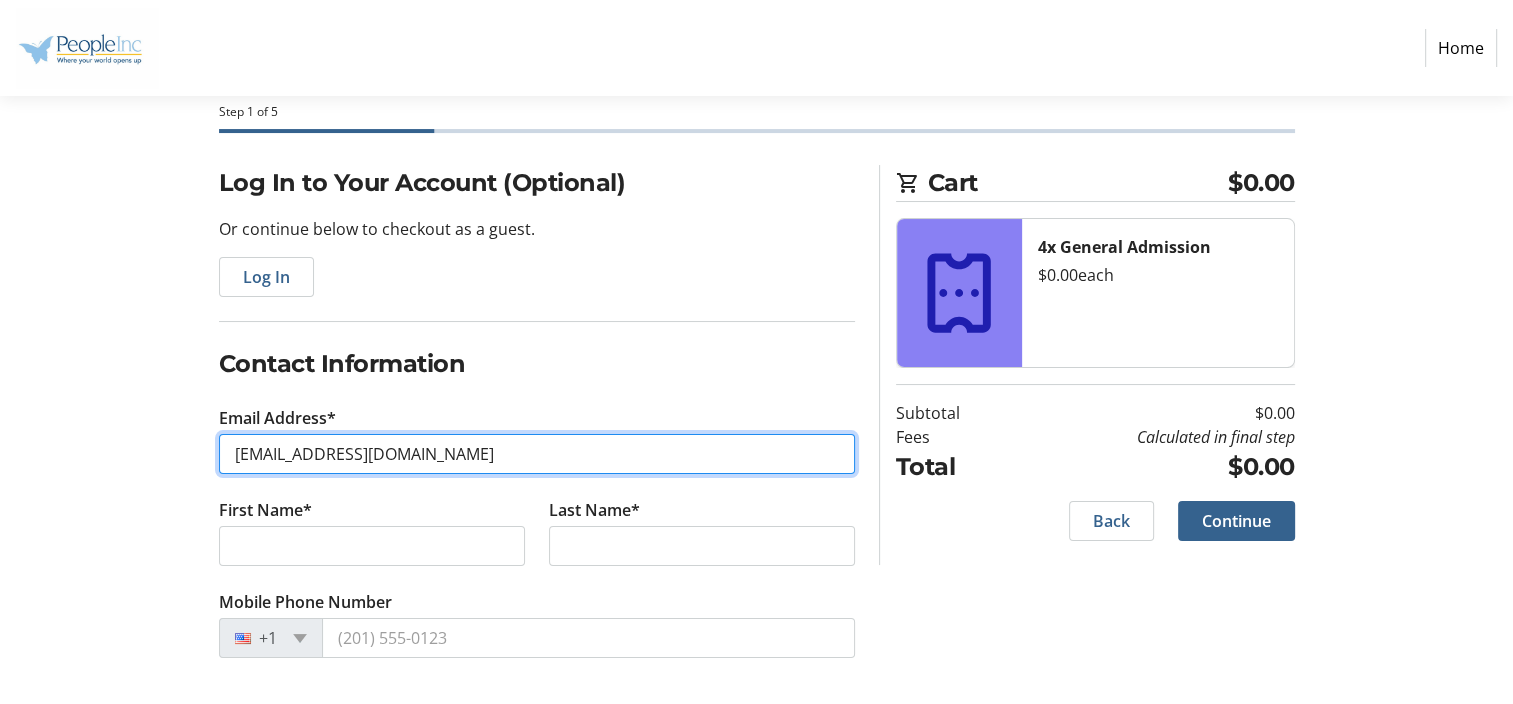 type on "[EMAIL_ADDRESS][DOMAIN_NAME]" 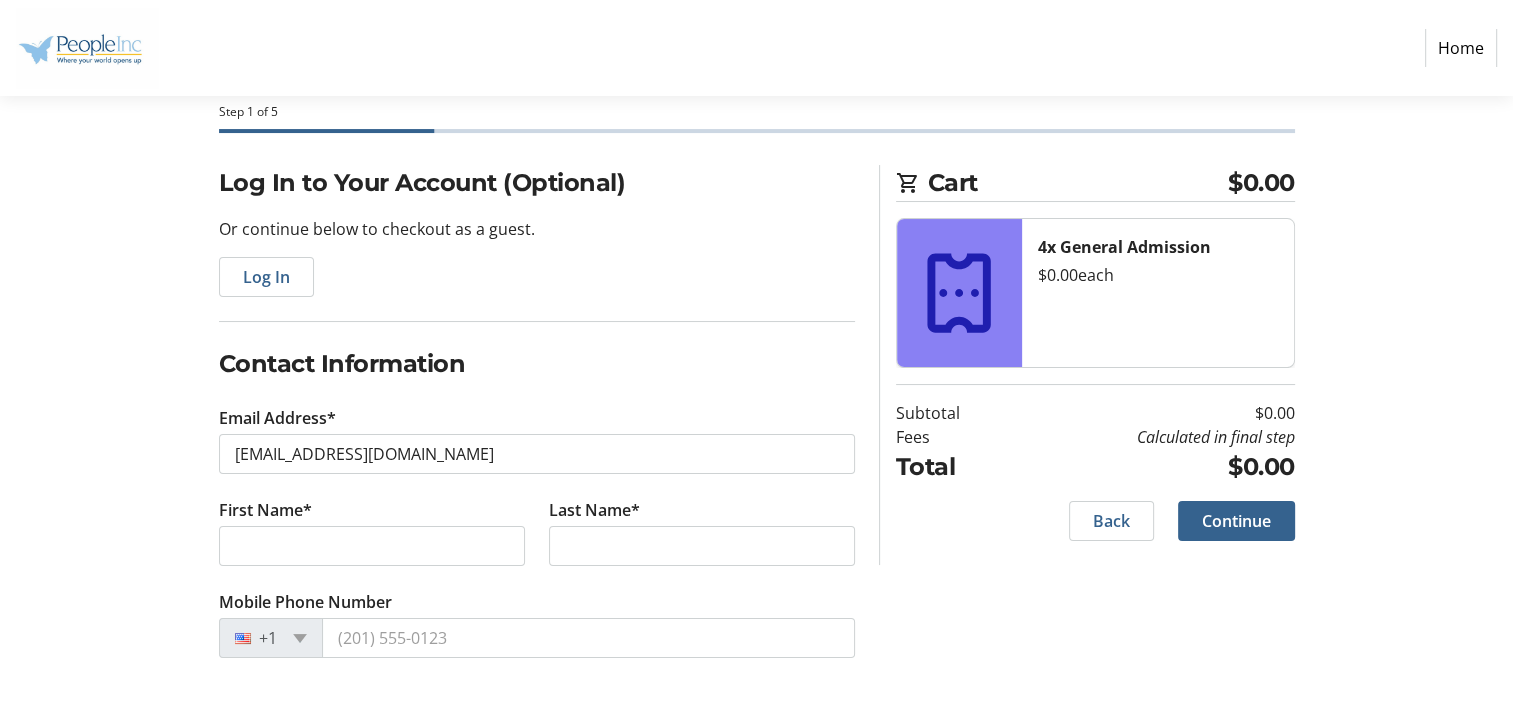 click on "Log In to Your Account (Optional) Or continue below to checkout as a guest.  Log In  Contact Information Email Address* [EMAIL_ADDRESS][DOMAIN_NAME] First Name* Last Name*  Mobile Phone Number  +1 Cart $0.00 4x General Admission  $0.00   each  Subtotal  $0.00  Fees  Calculated in final step  Total  $0.00   Back   Continue" 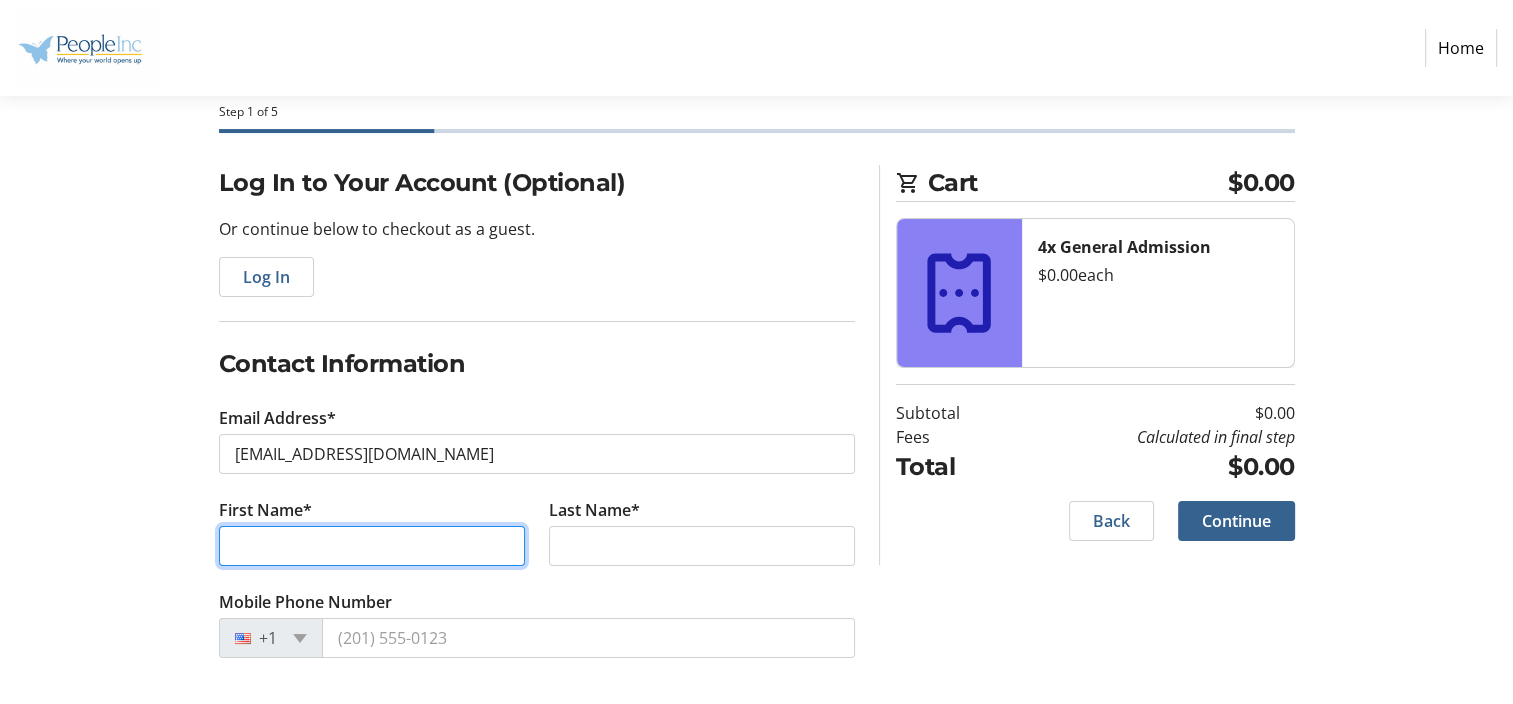 click on "First Name*" at bounding box center (372, 546) 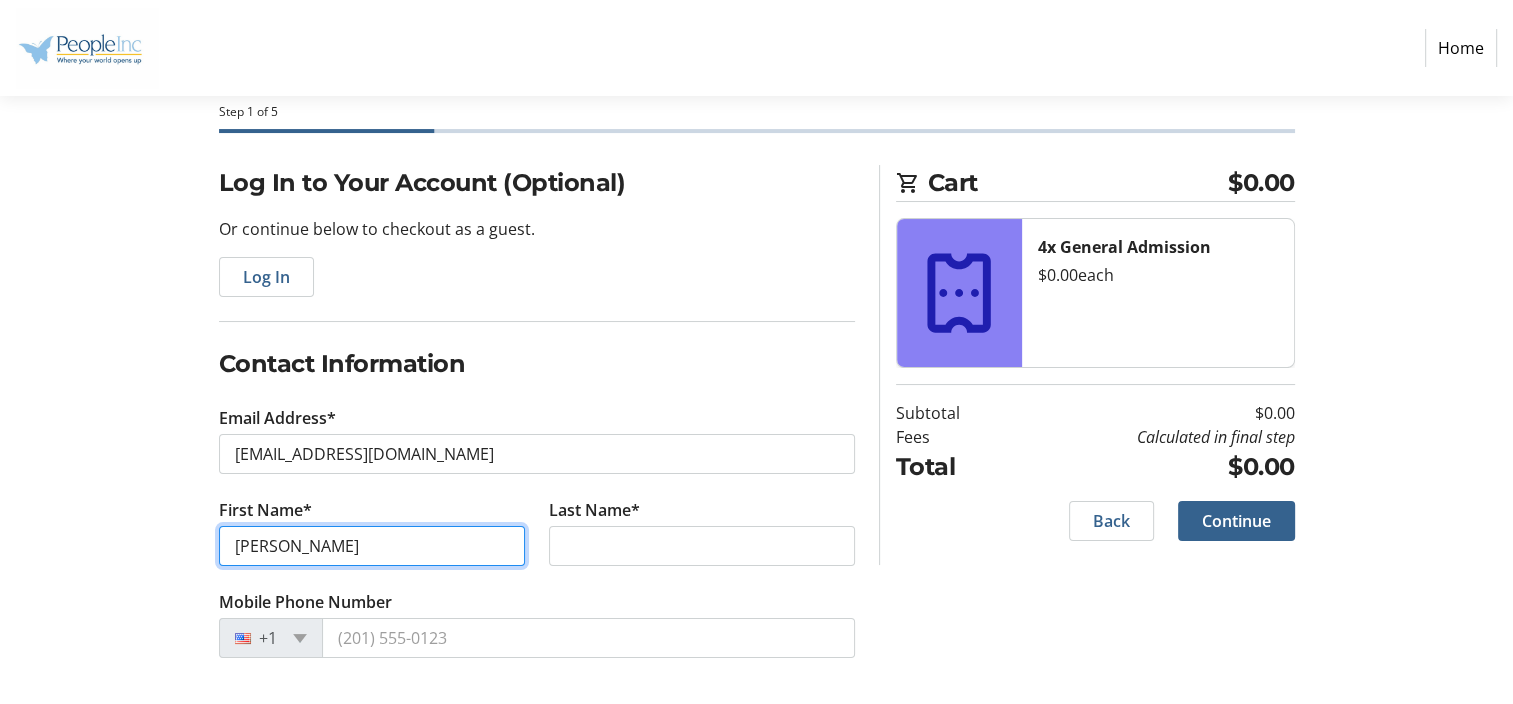 type on "[PERSON_NAME]" 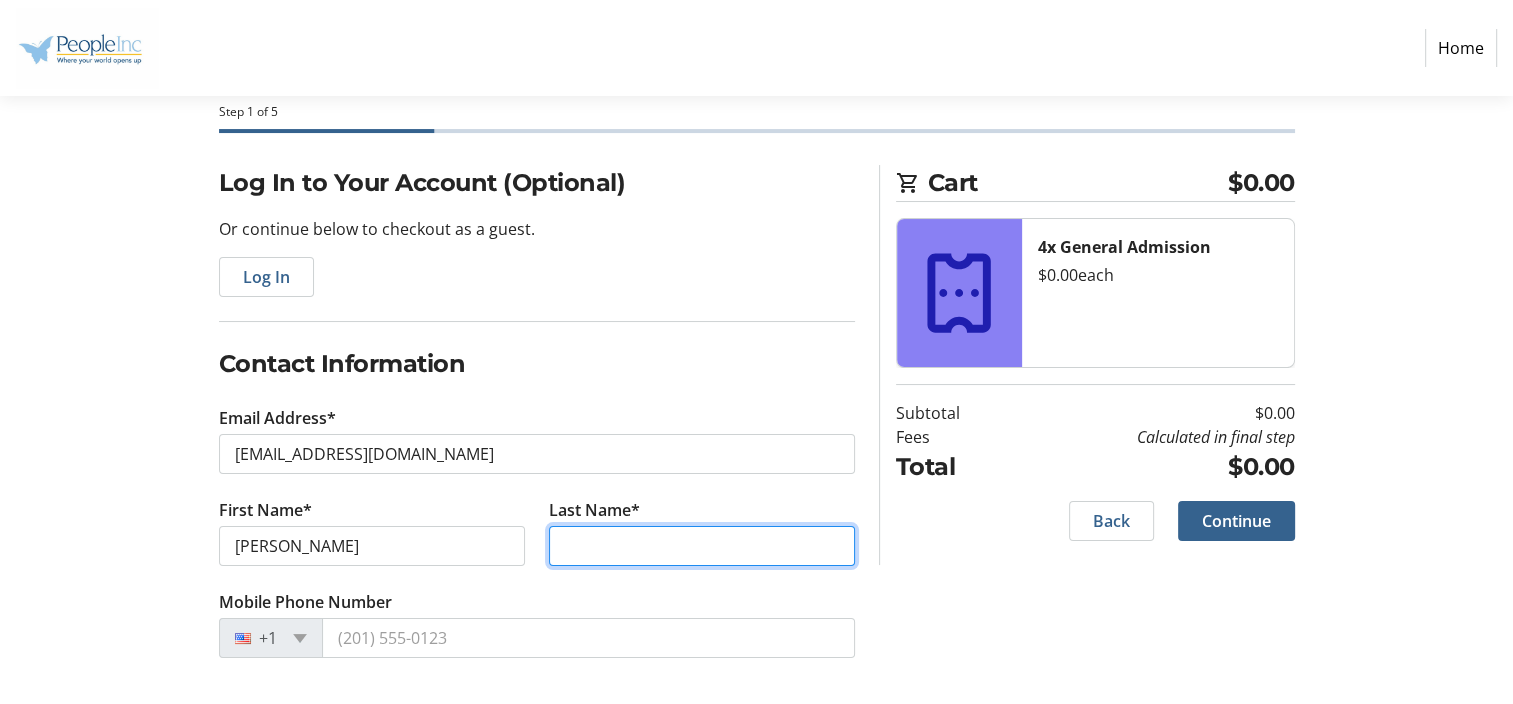 click on "Last Name*" at bounding box center [702, 546] 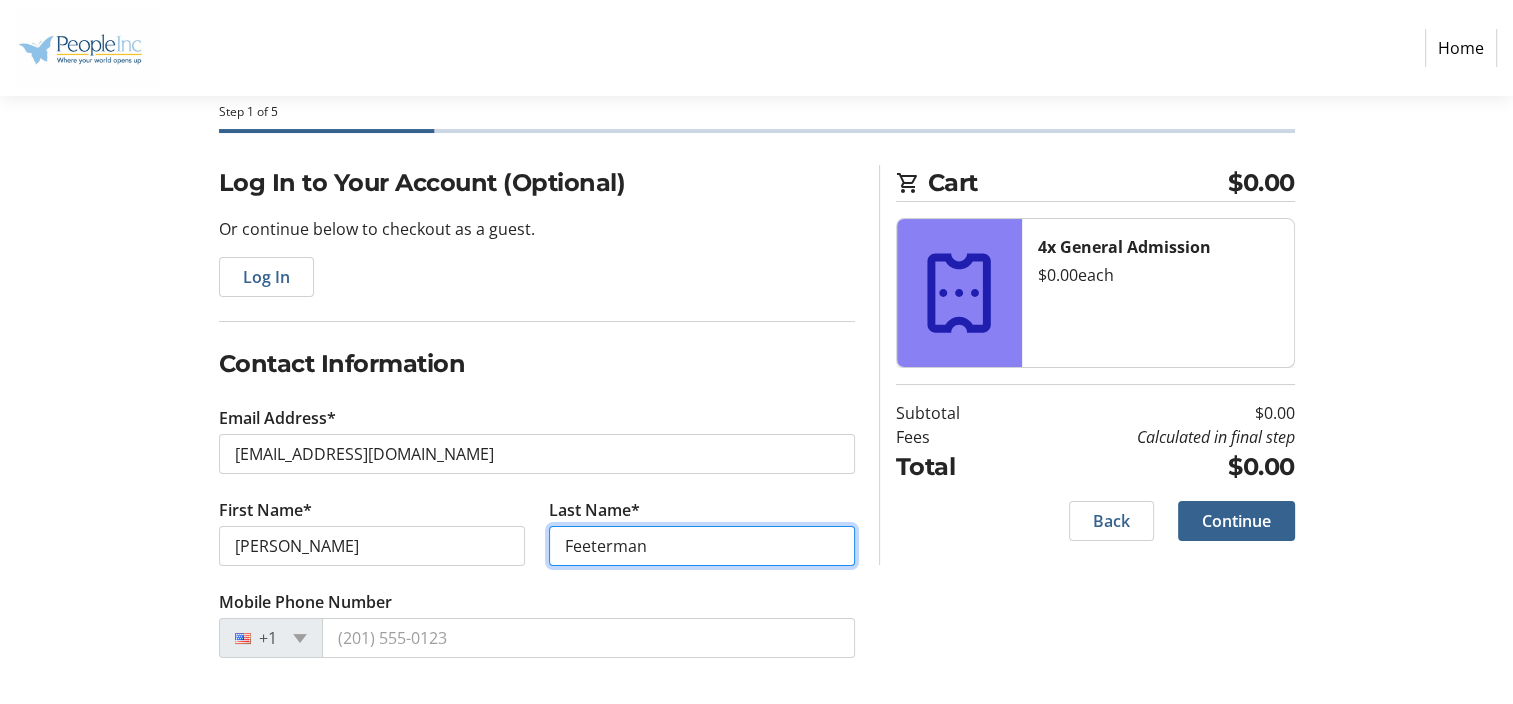 type on "Feeterman" 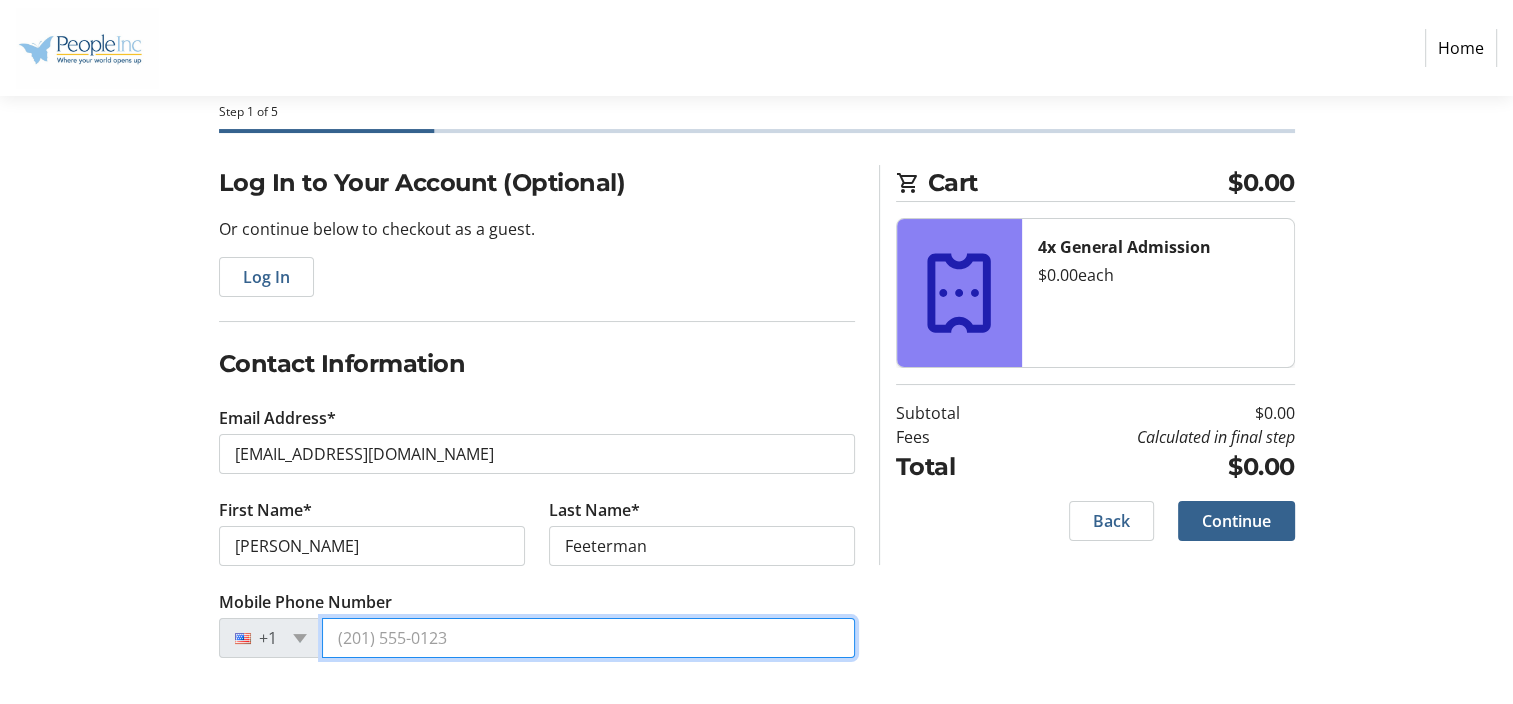 click on "Mobile Phone Number" at bounding box center [588, 638] 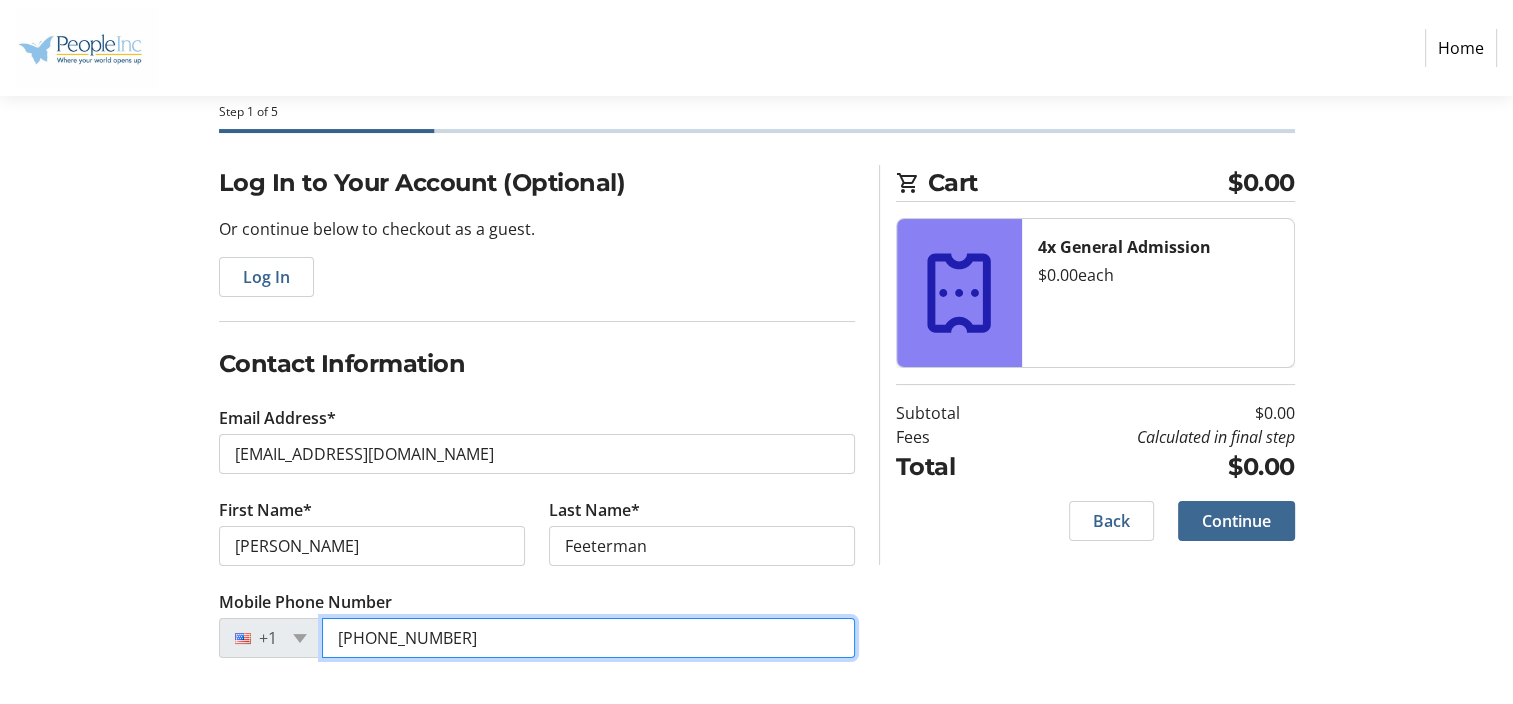 type on "[PHONE_NUMBER]" 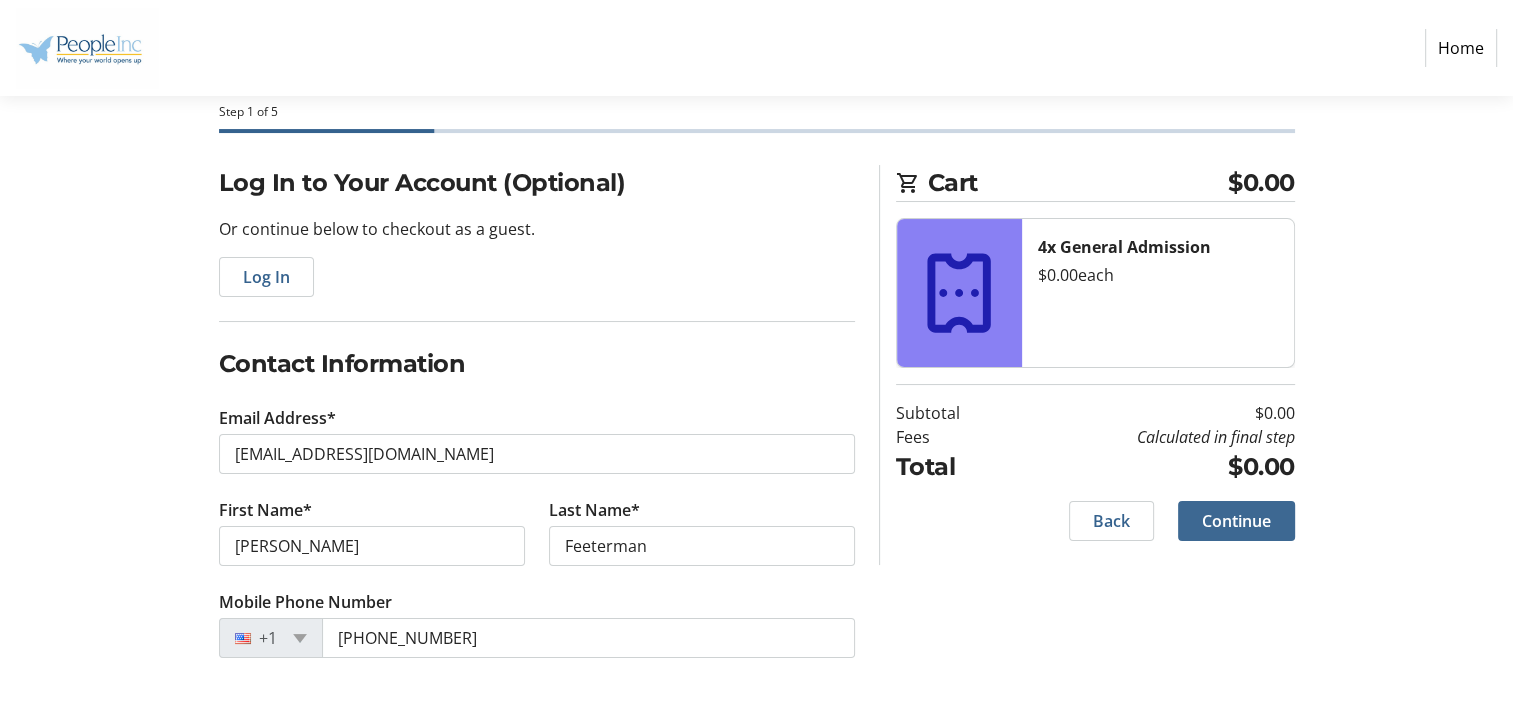 click on "Continue" 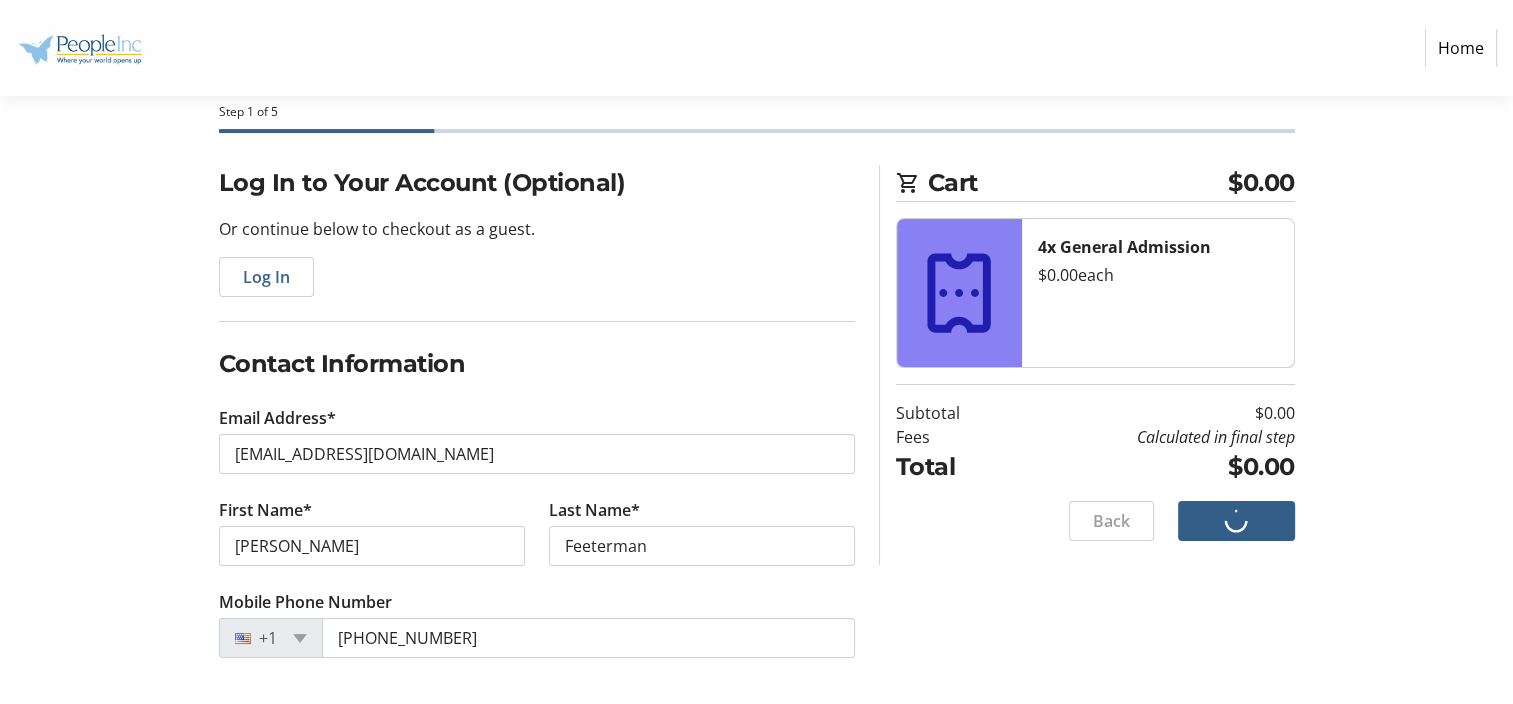 scroll, scrollTop: 0, scrollLeft: 0, axis: both 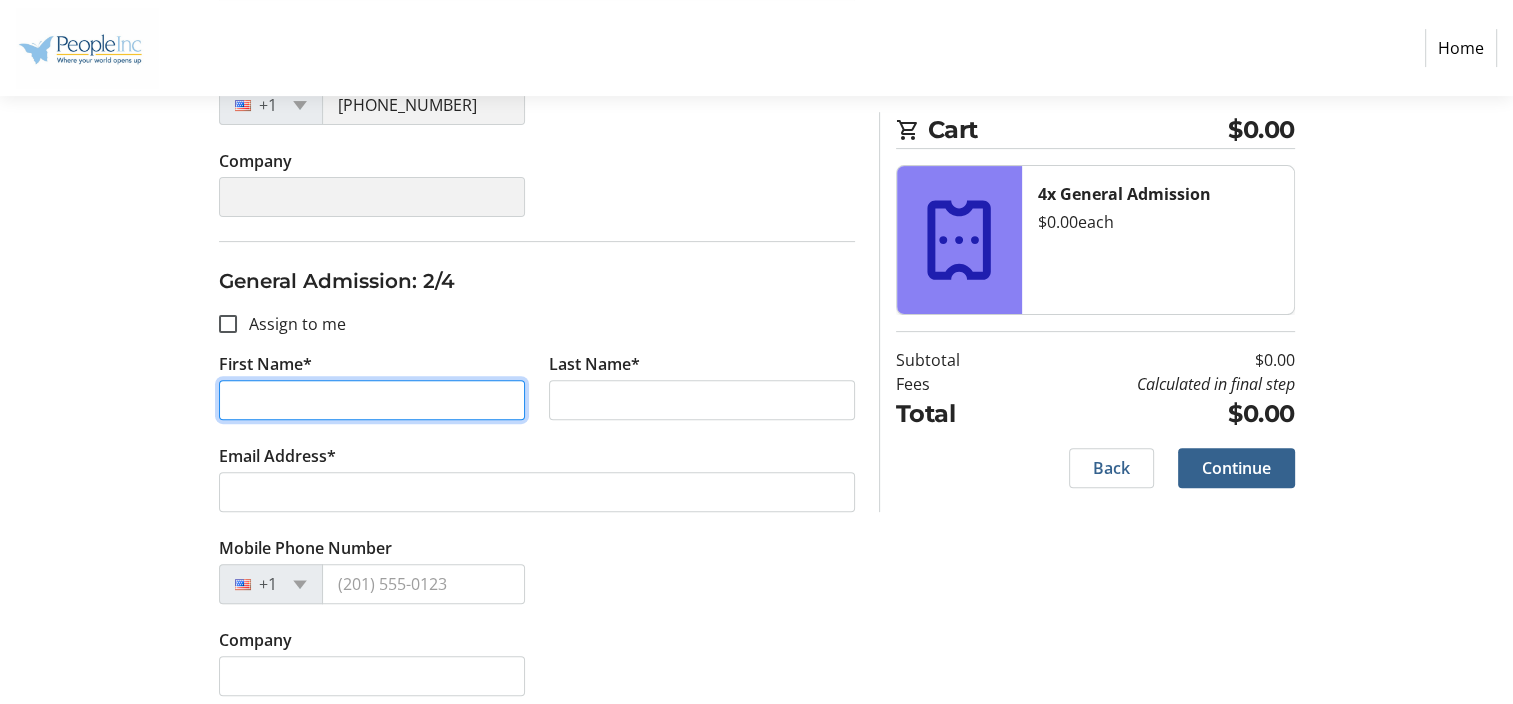 click on "First Name*" at bounding box center [372, 400] 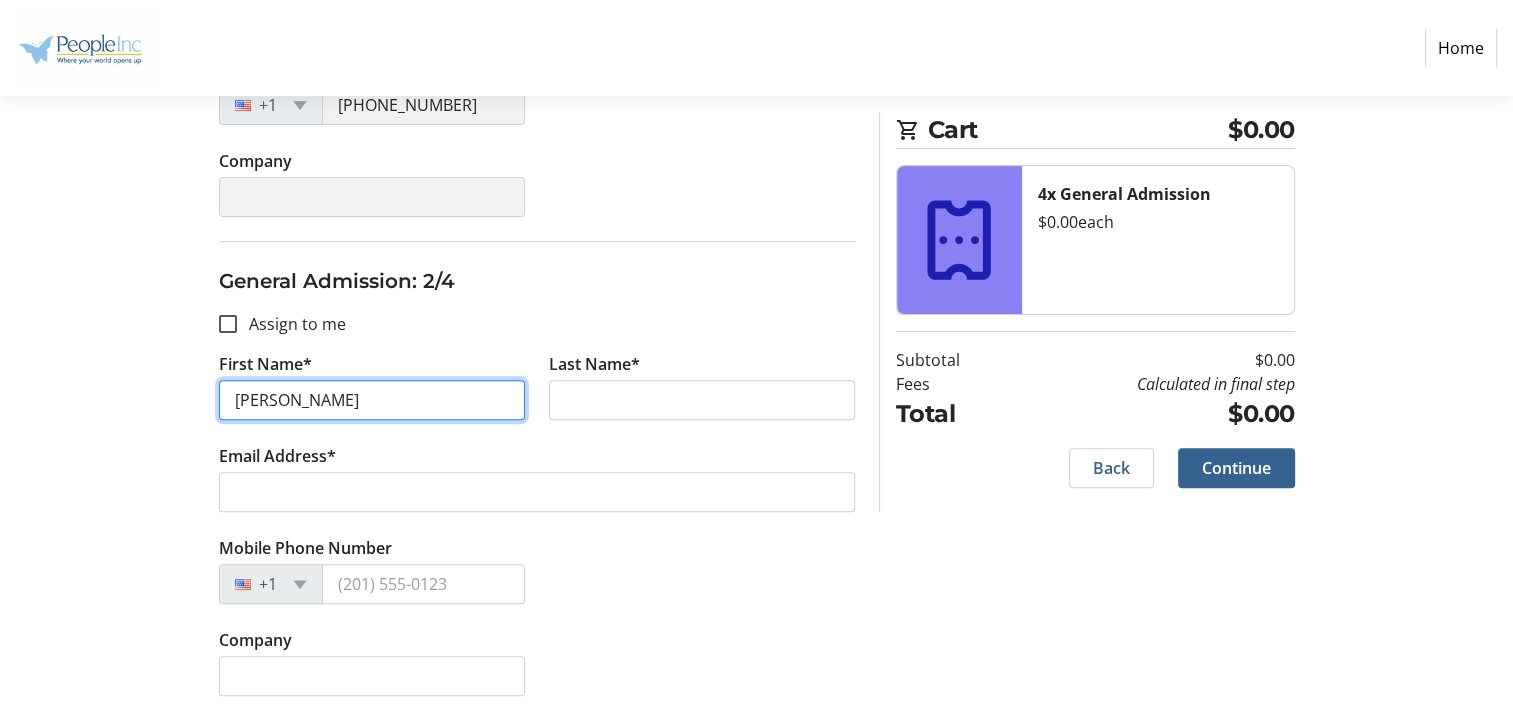type on "[PERSON_NAME]" 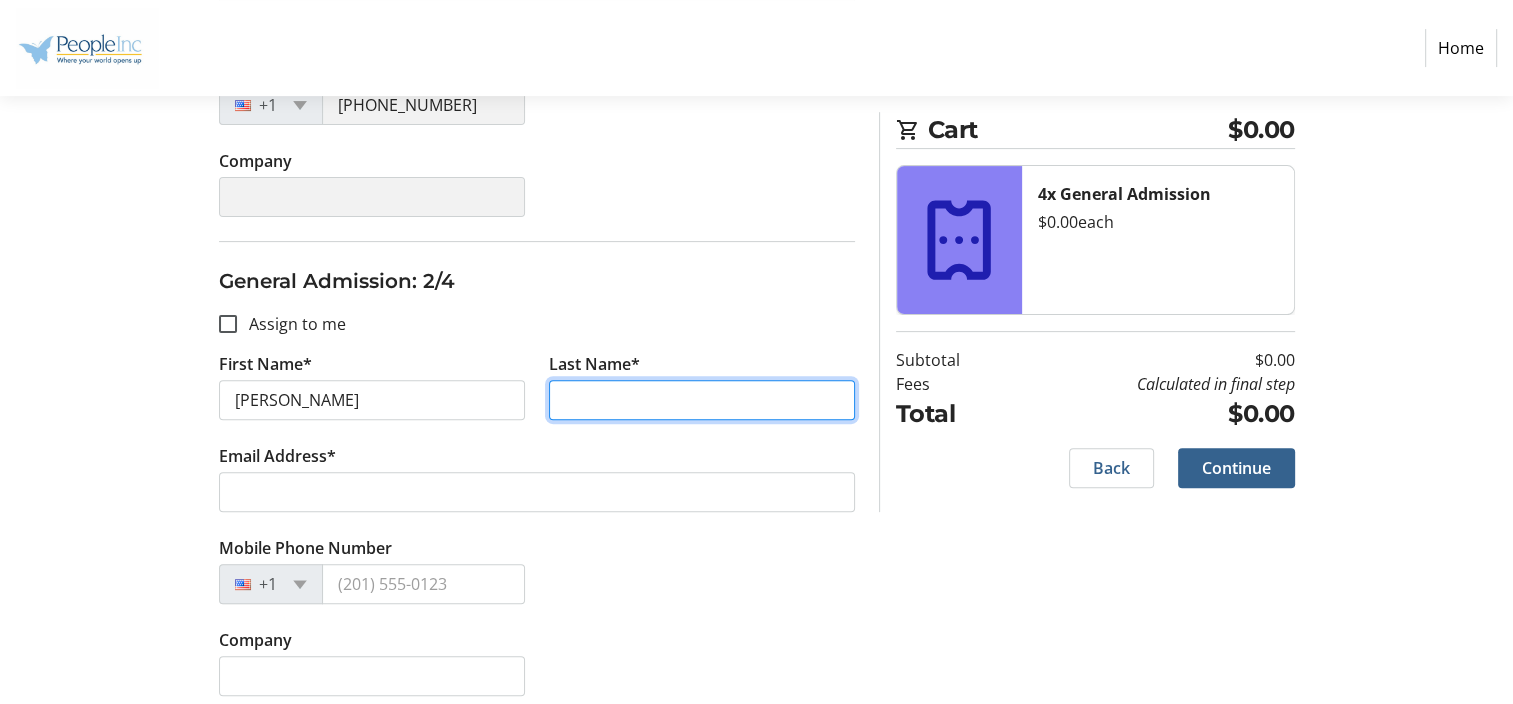 click on "Last Name*" at bounding box center (702, 400) 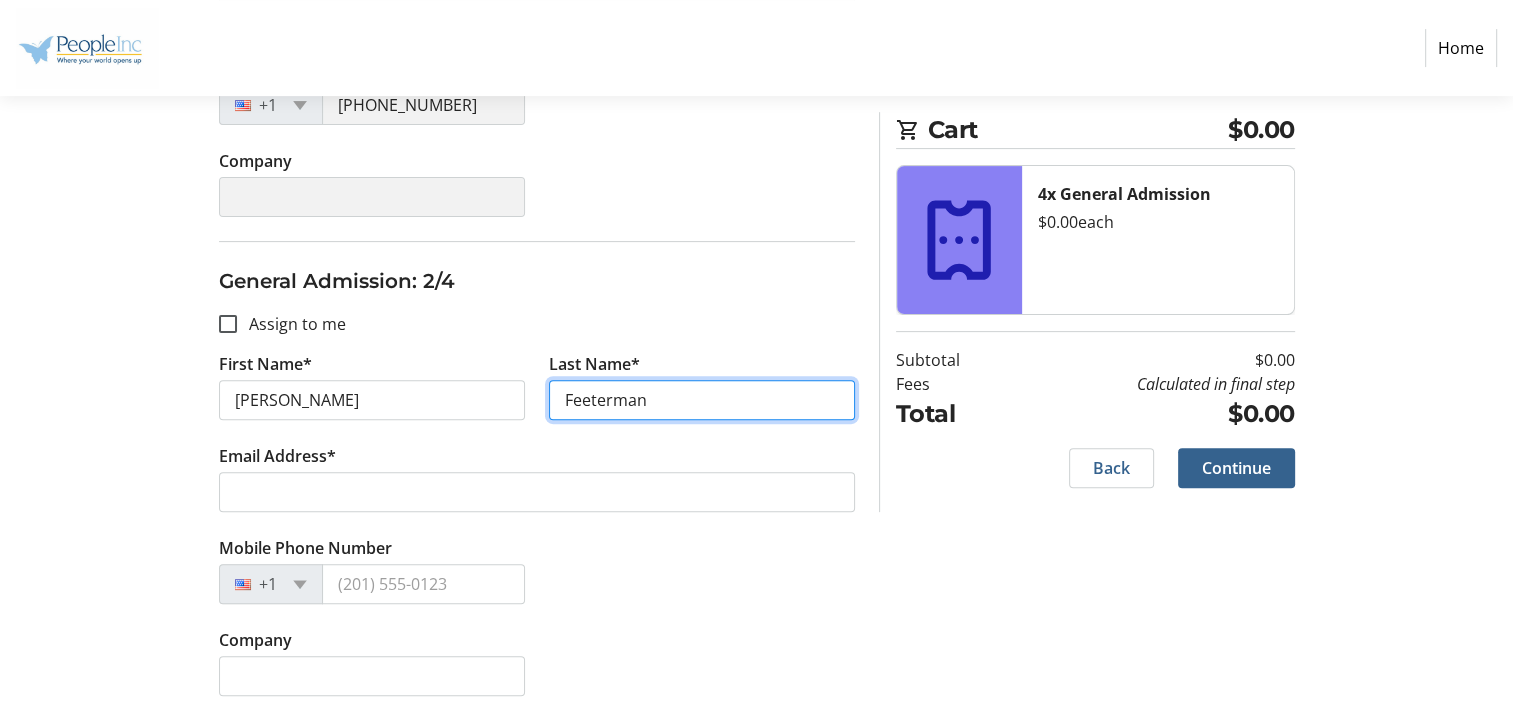 type on "Feeterman" 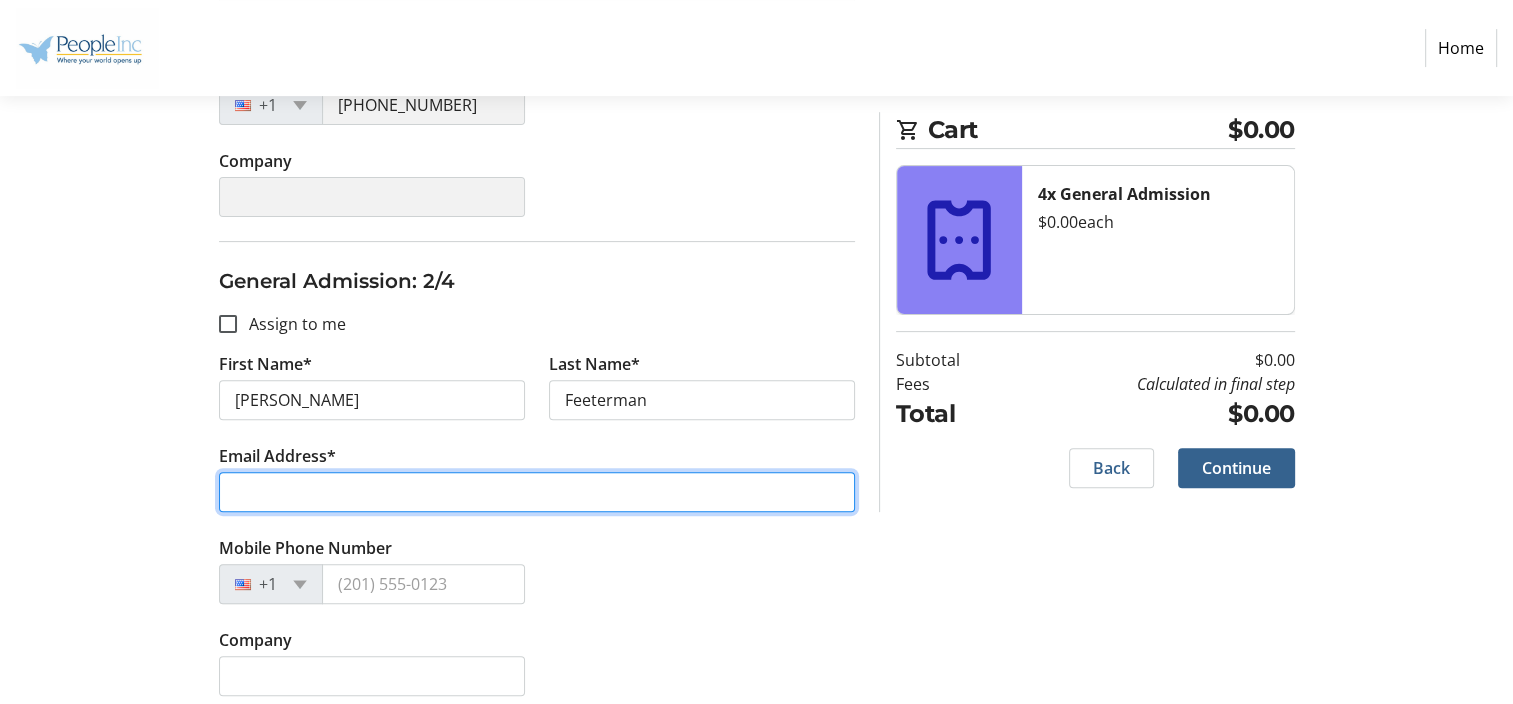 click on "Email Address*" at bounding box center [537, 492] 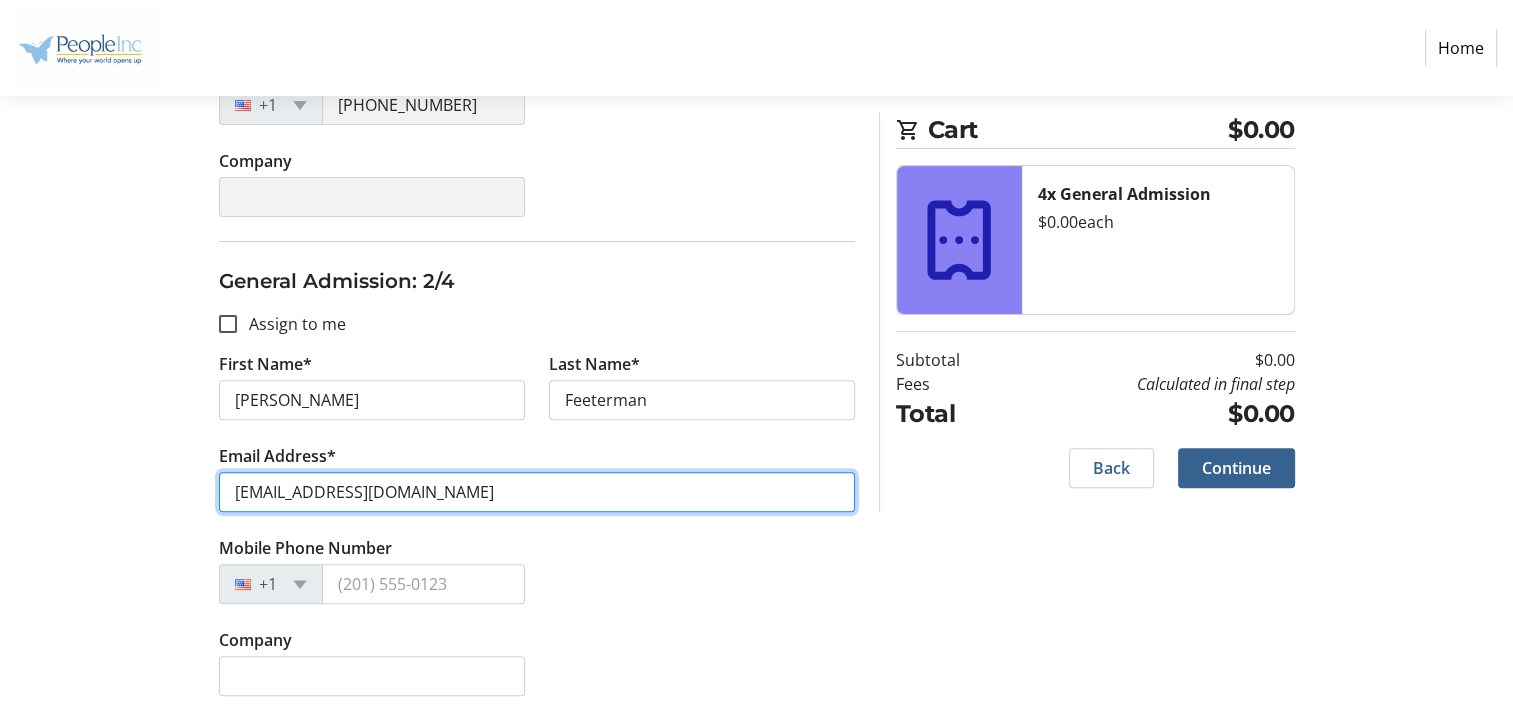 type on "[EMAIL_ADDRESS][DOMAIN_NAME]" 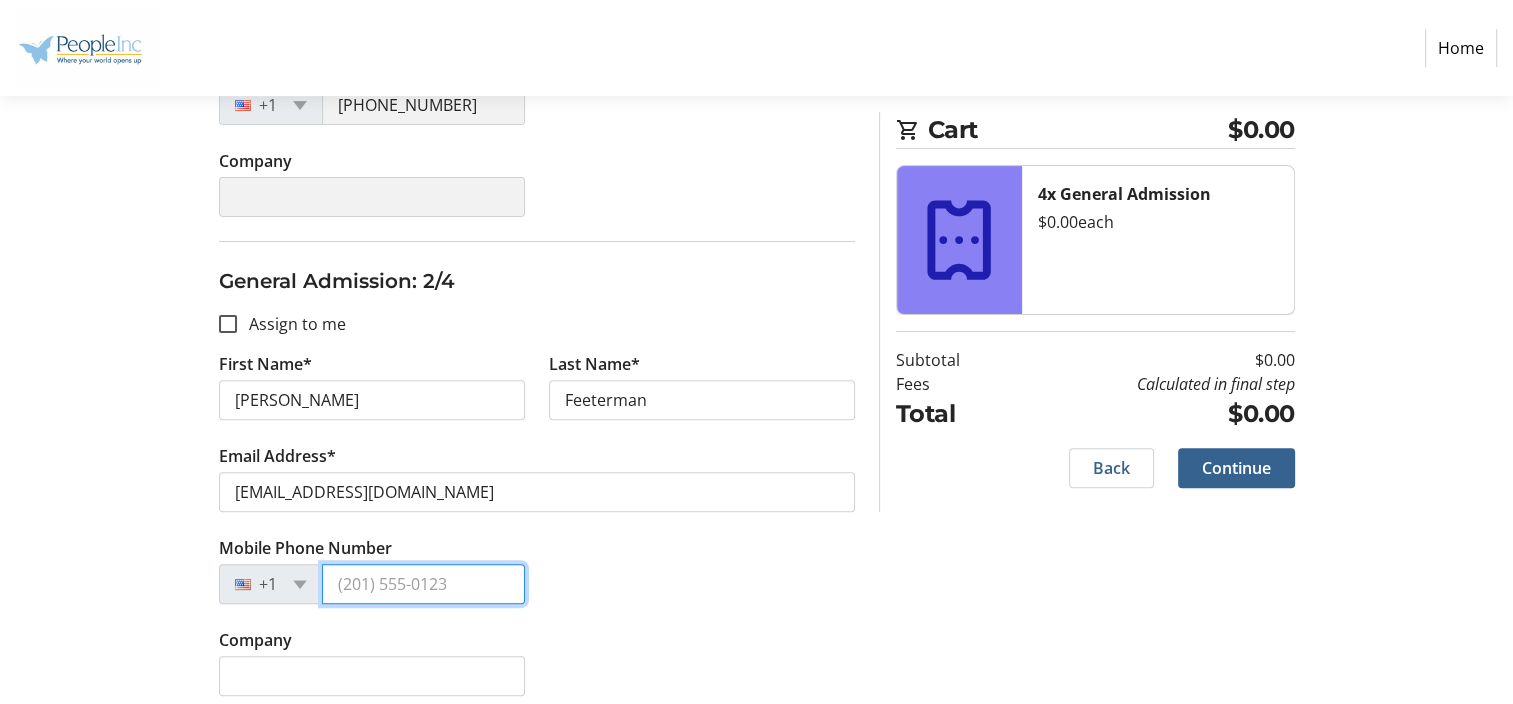 click on "Mobile Phone Number" at bounding box center [423, 584] 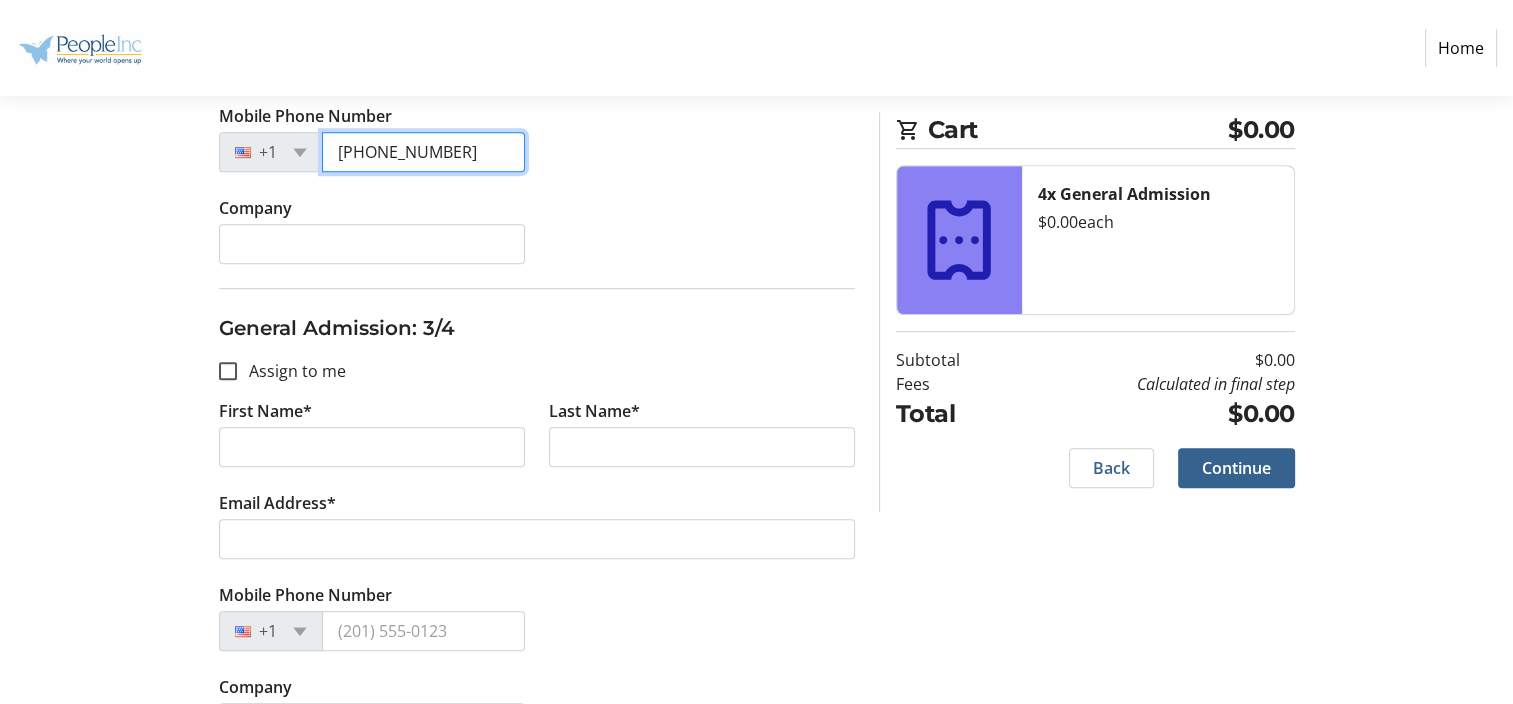 scroll, scrollTop: 1100, scrollLeft: 0, axis: vertical 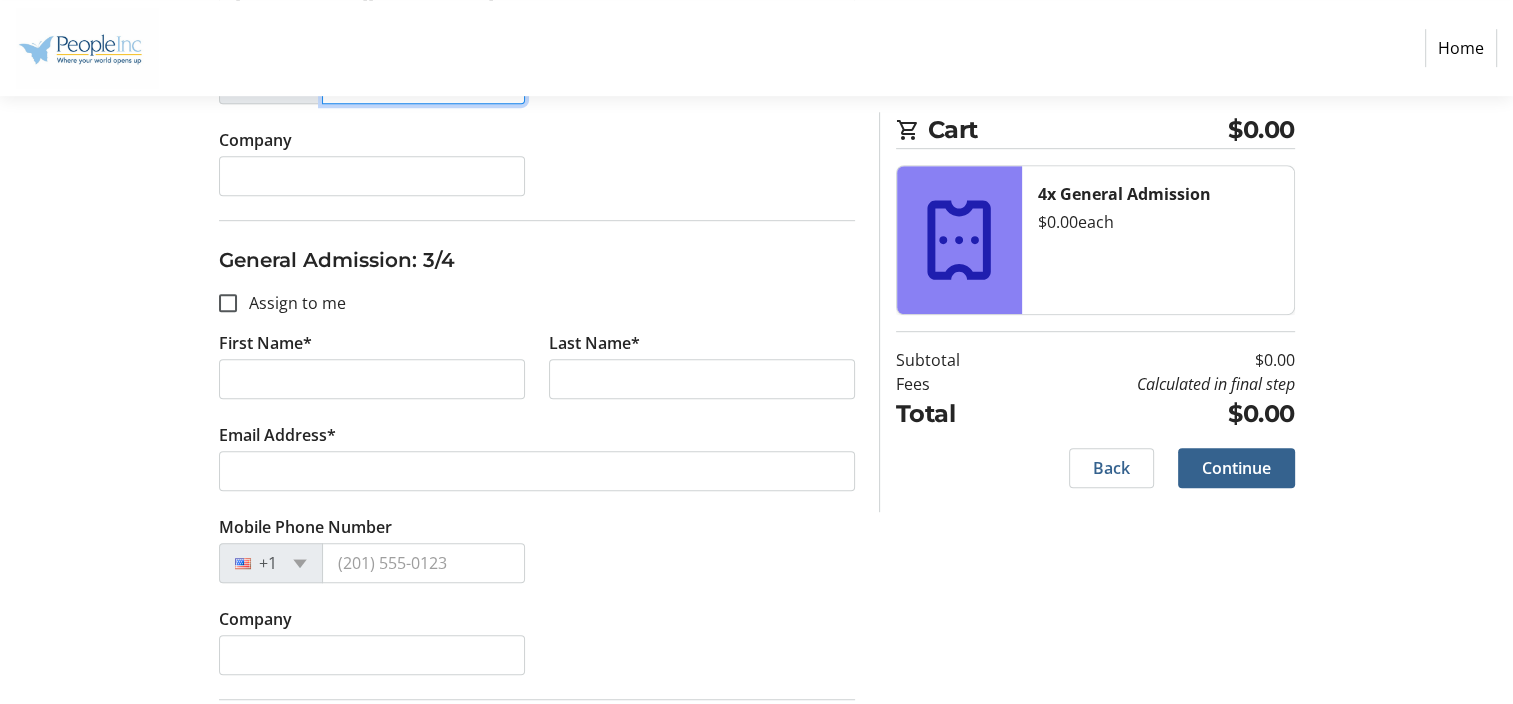 type on "[PHONE_NUMBER]" 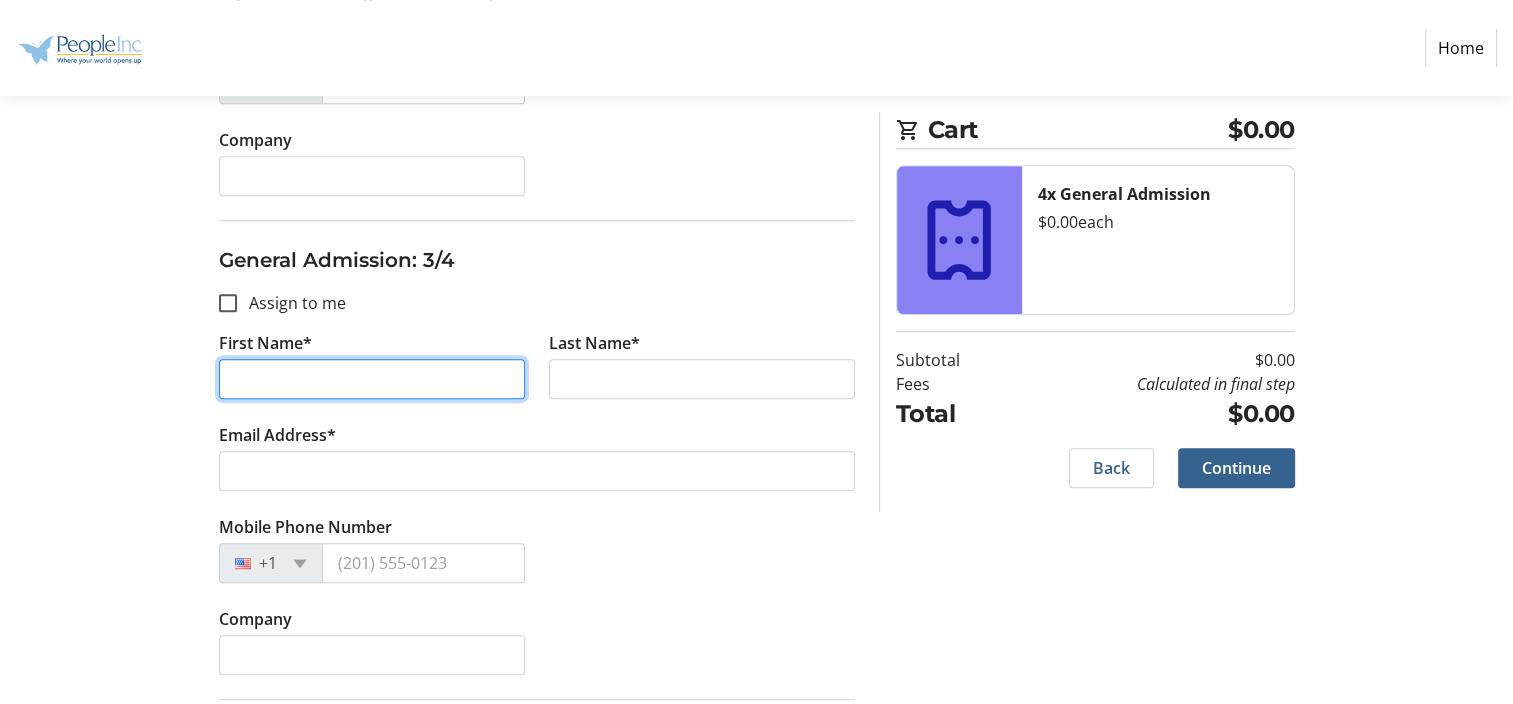 click on "First Name*" at bounding box center [372, 379] 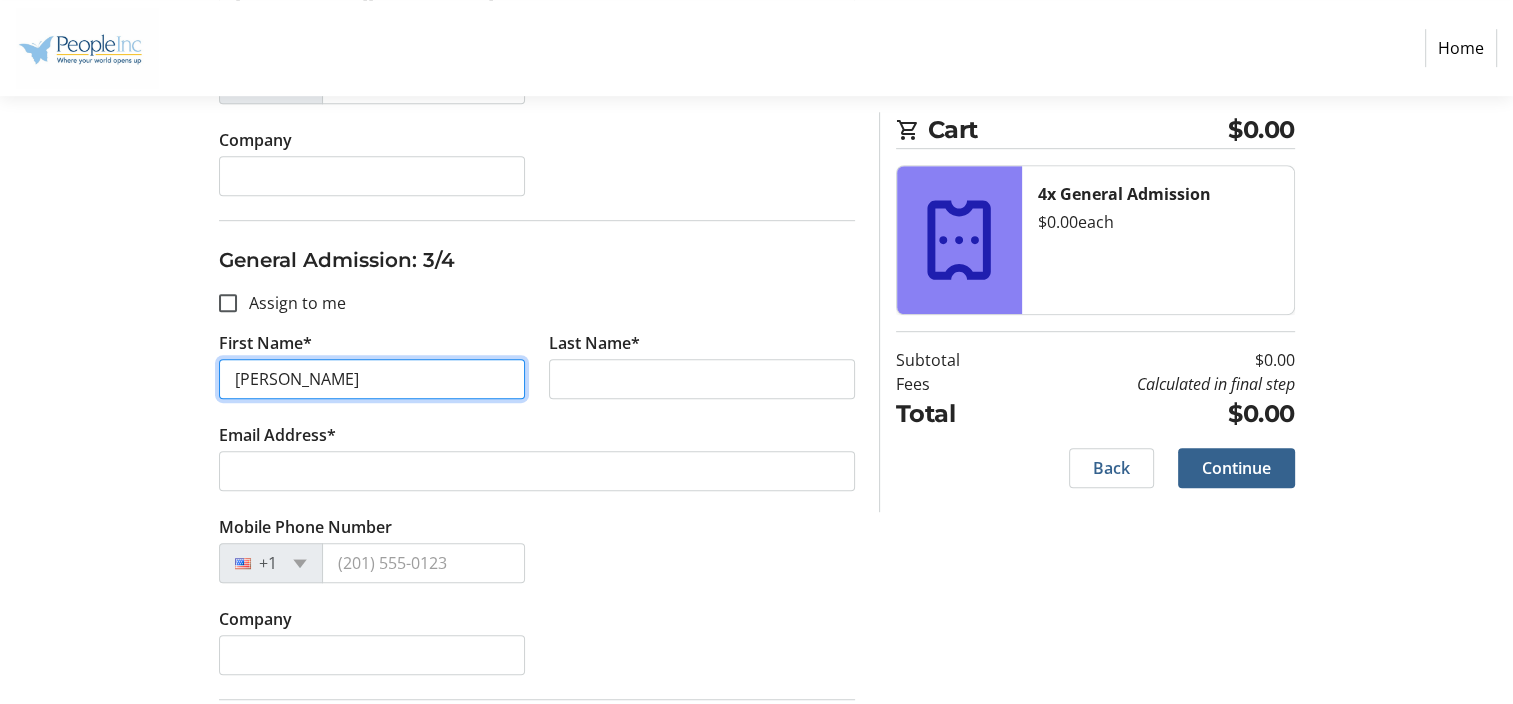 type on "[PERSON_NAME]" 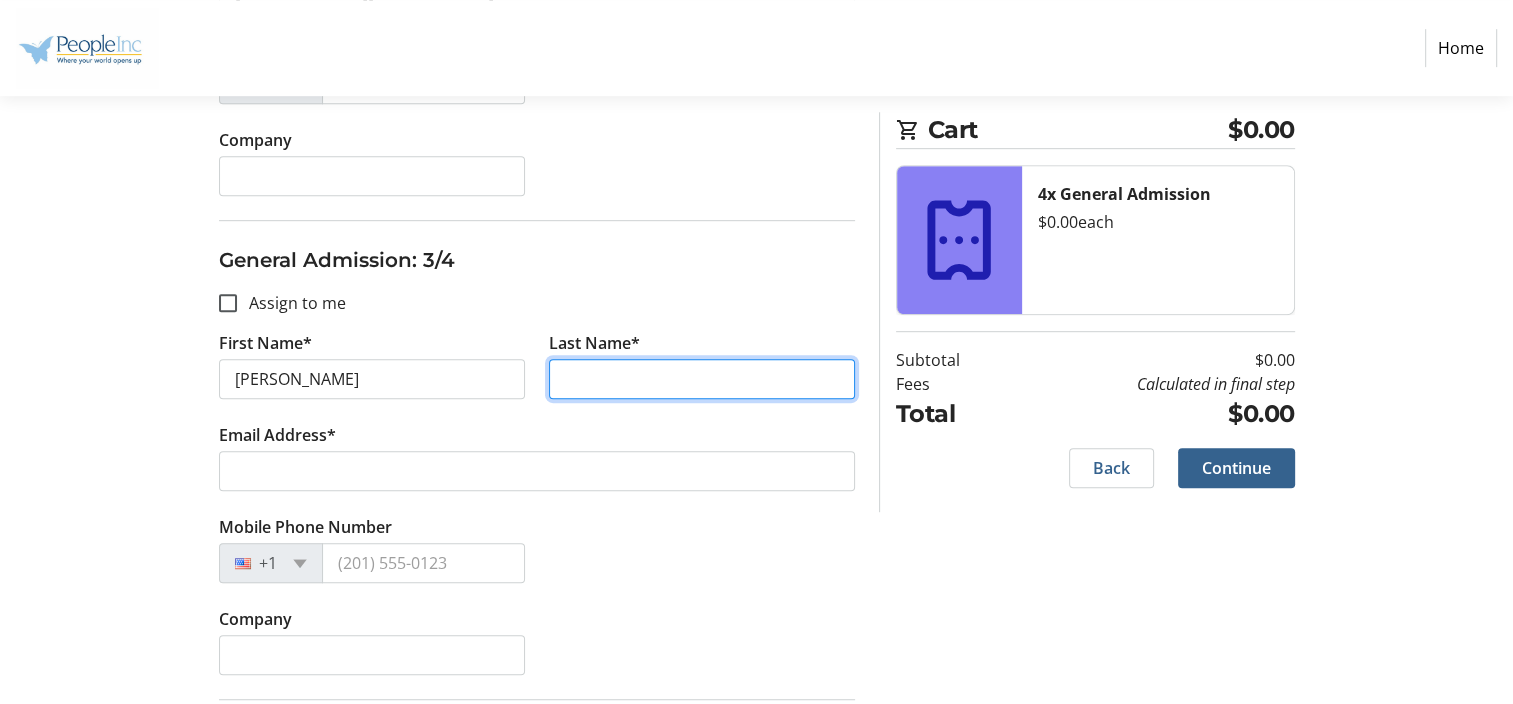 click on "Last Name*" at bounding box center (702, 379) 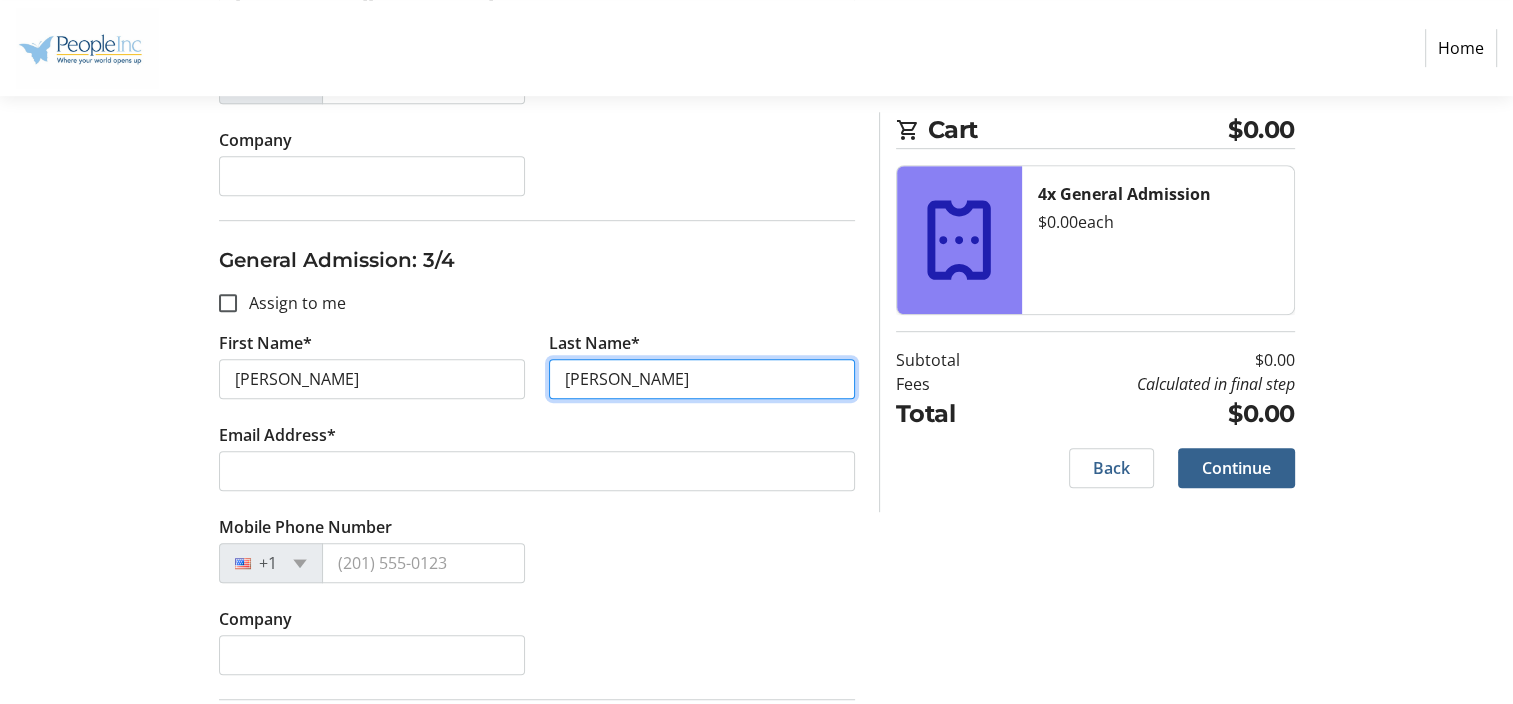 type on "[PERSON_NAME]" 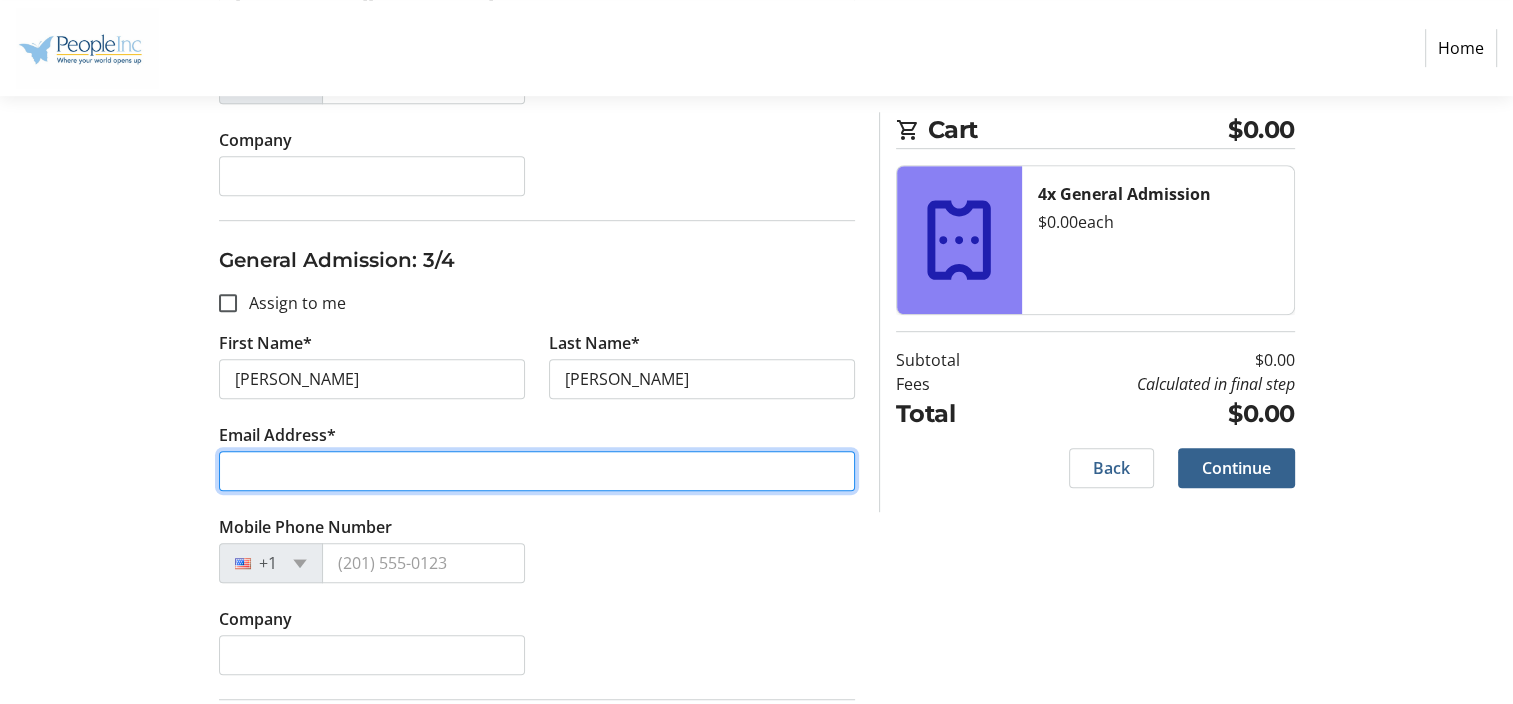 click on "Email Address*" at bounding box center [537, 471] 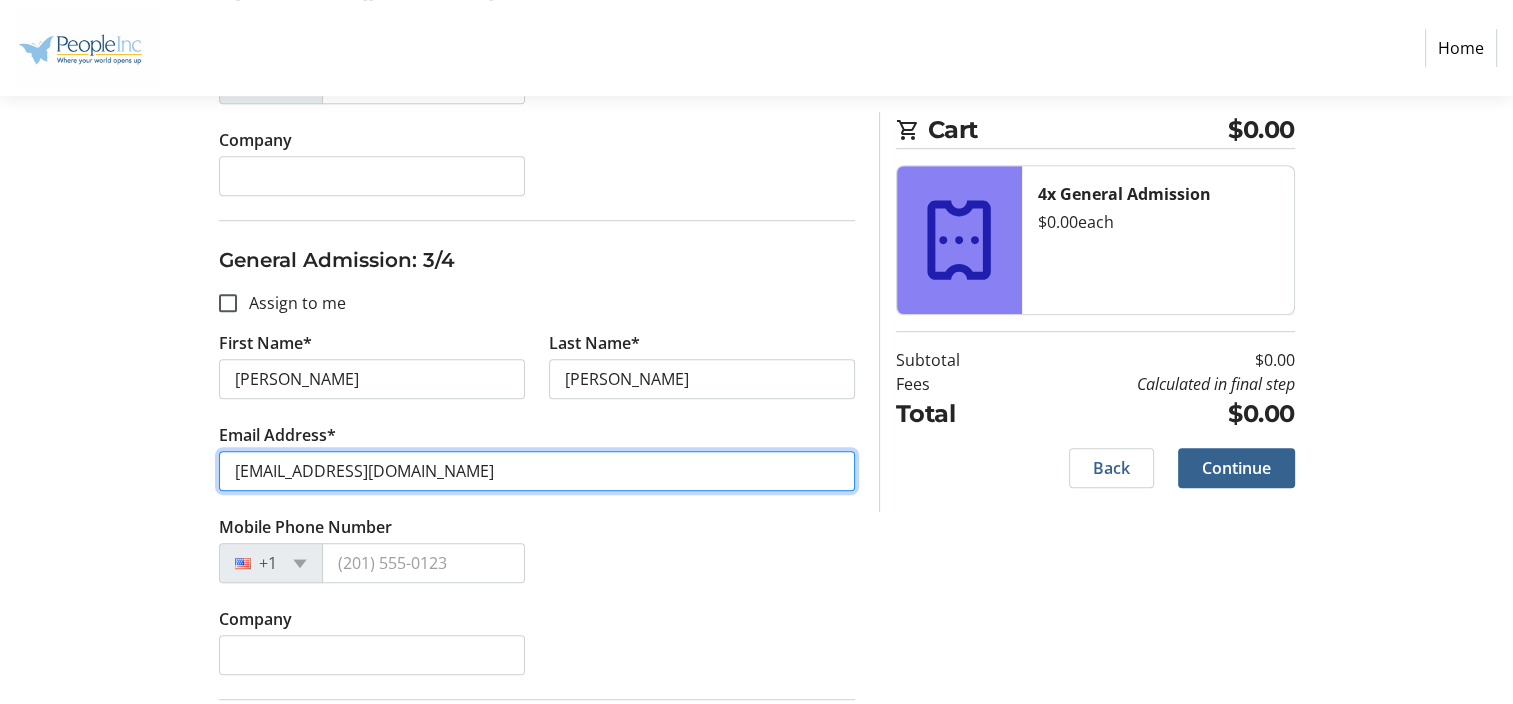 type on "[EMAIL_ADDRESS][DOMAIN_NAME]" 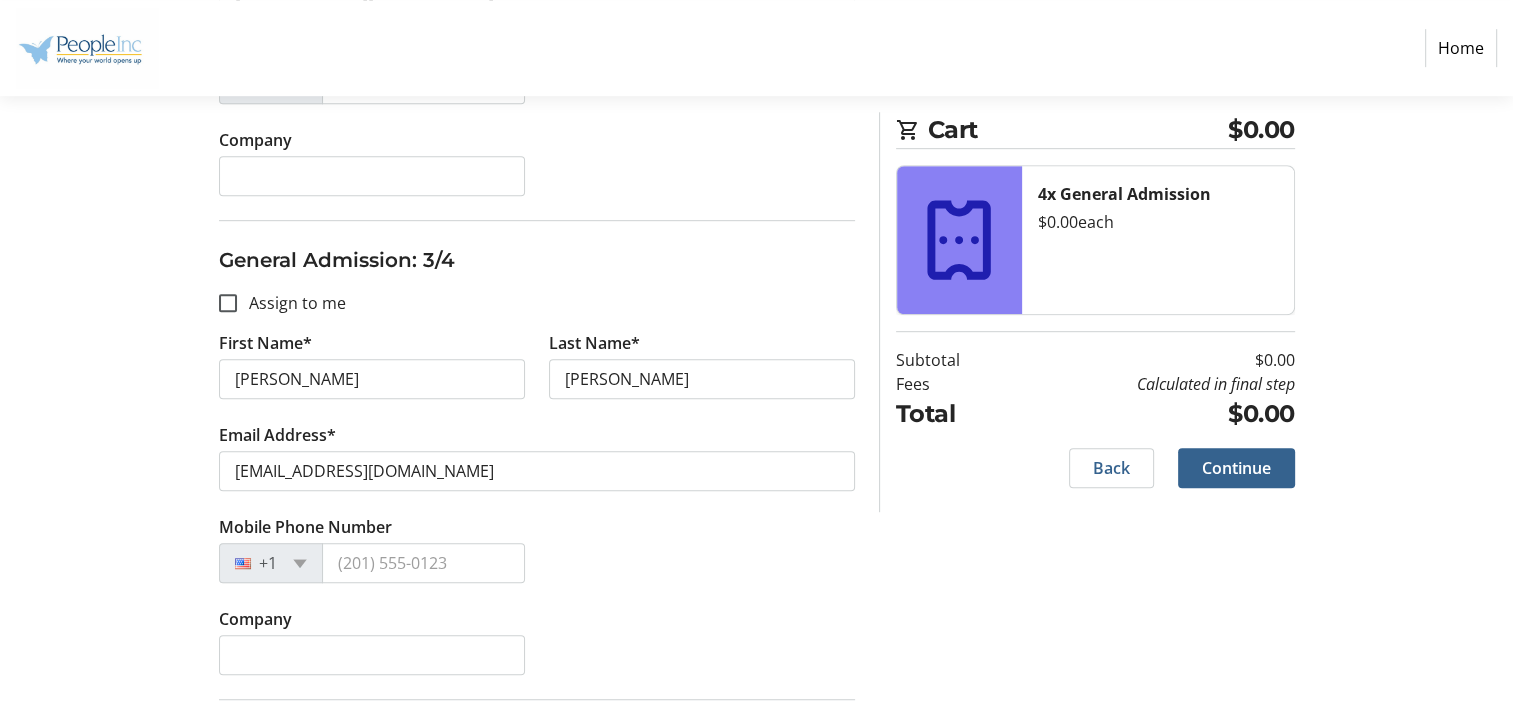 click on "Mobile Phone Number +1" 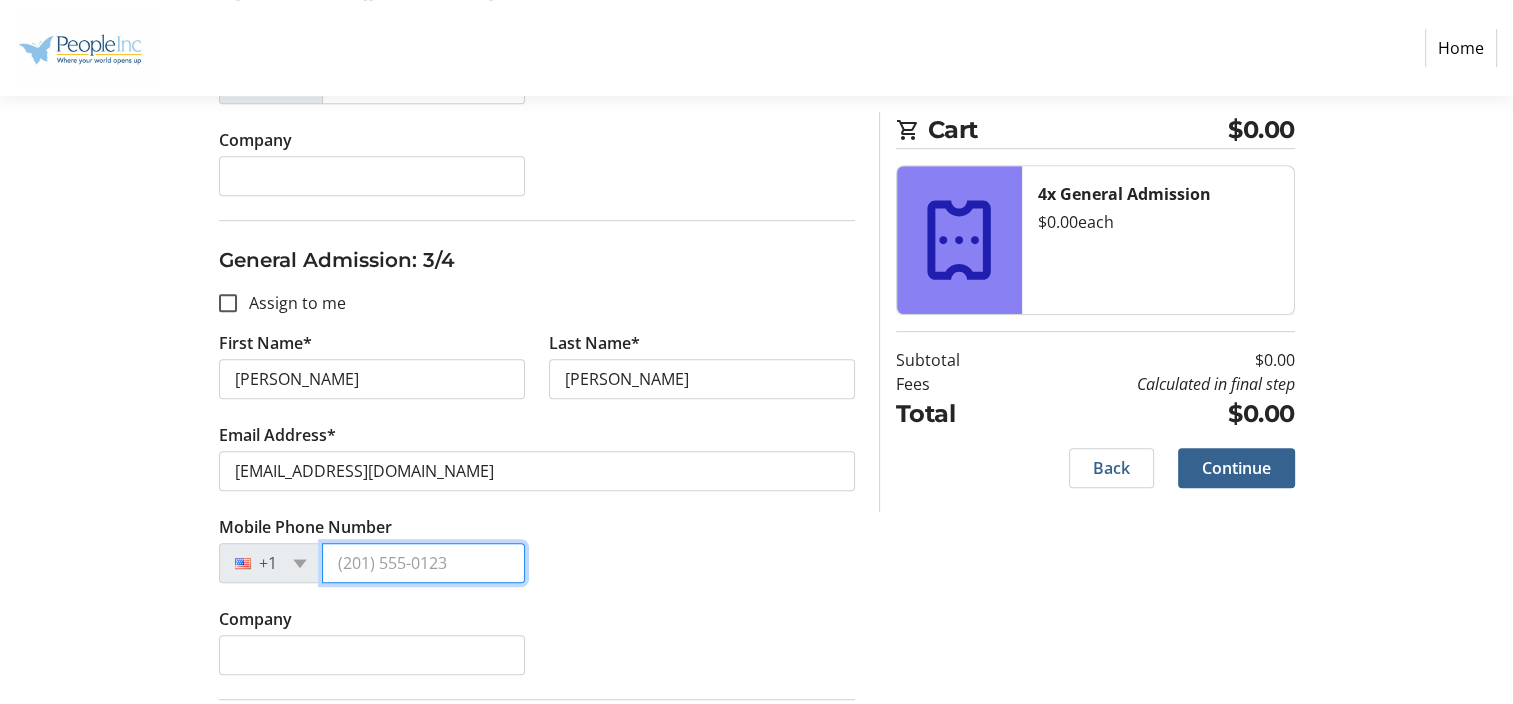click on "Mobile Phone Number" at bounding box center (423, 563) 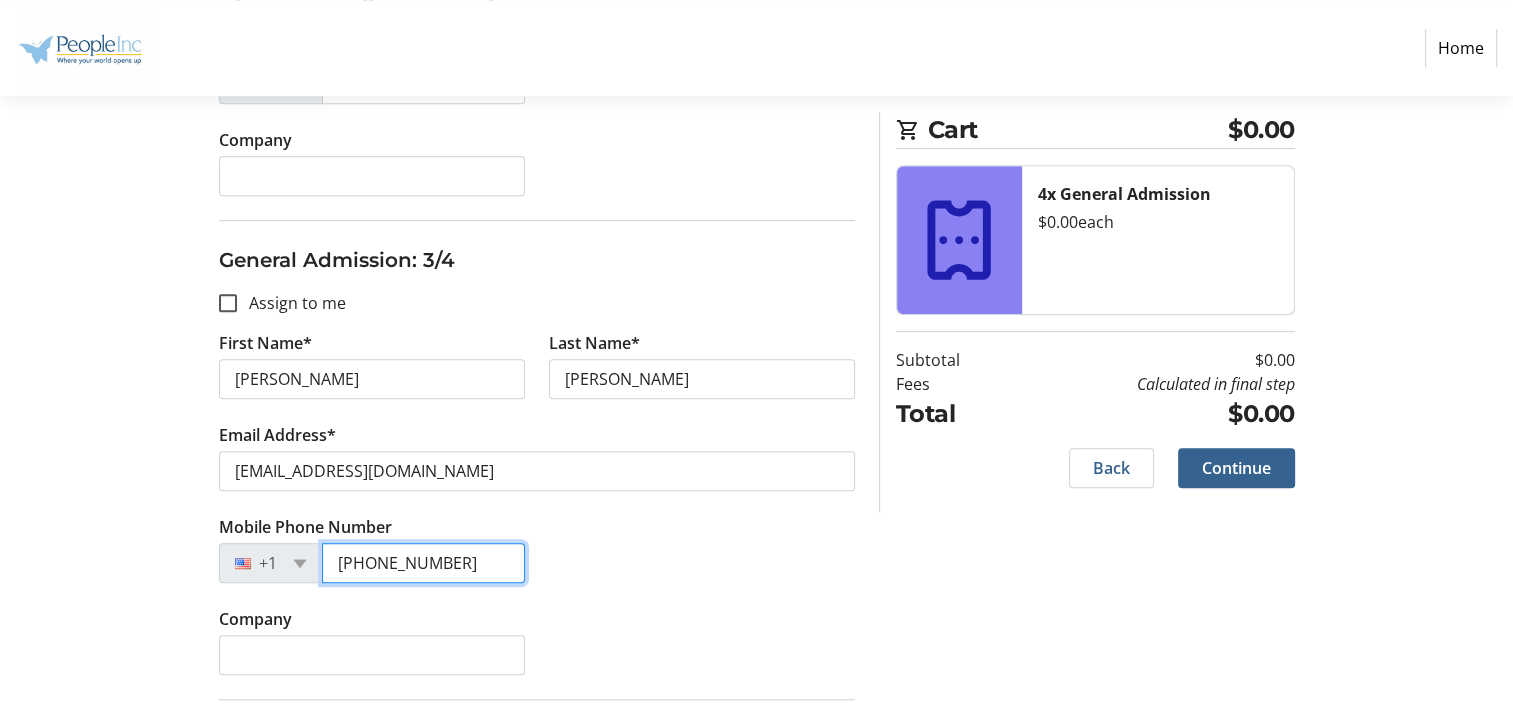 type on "[PHONE_NUMBER]" 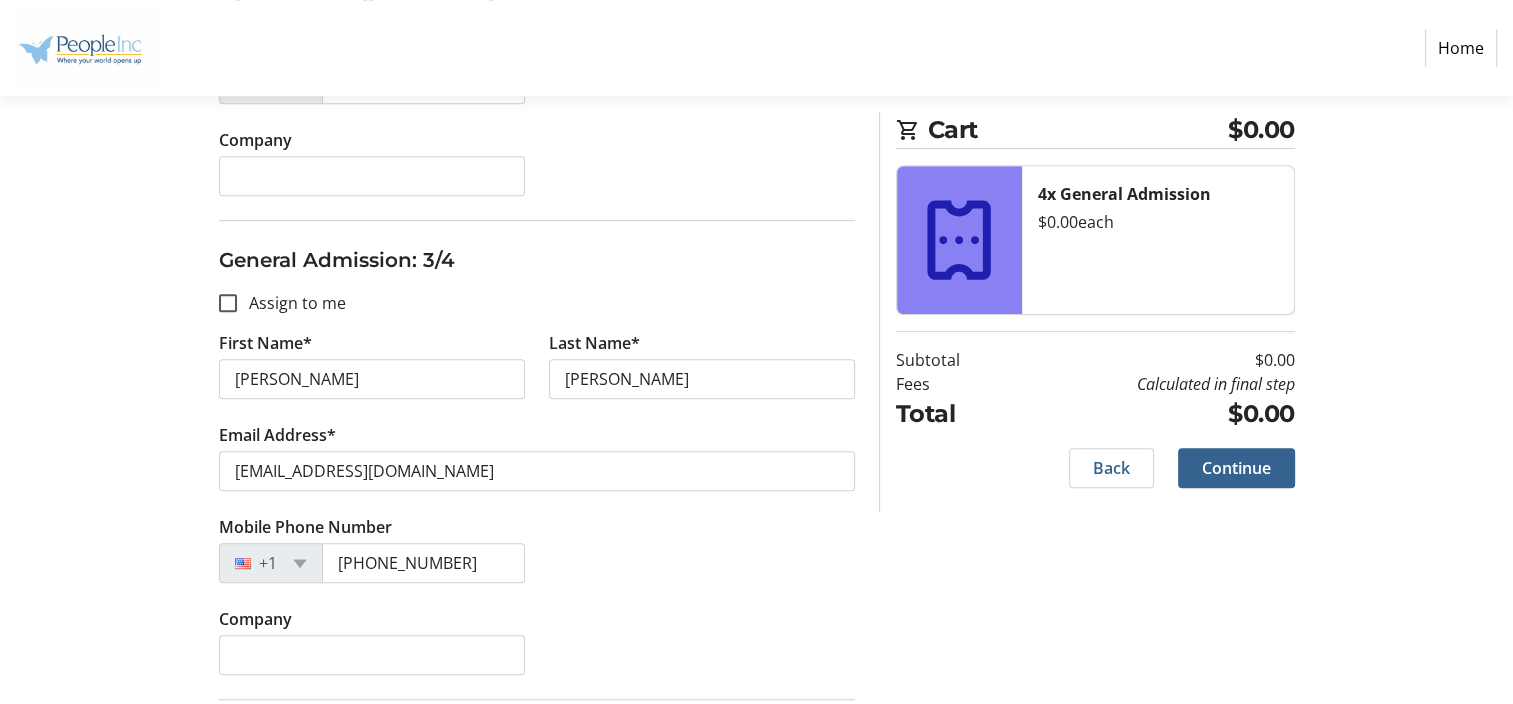 click on "Company" 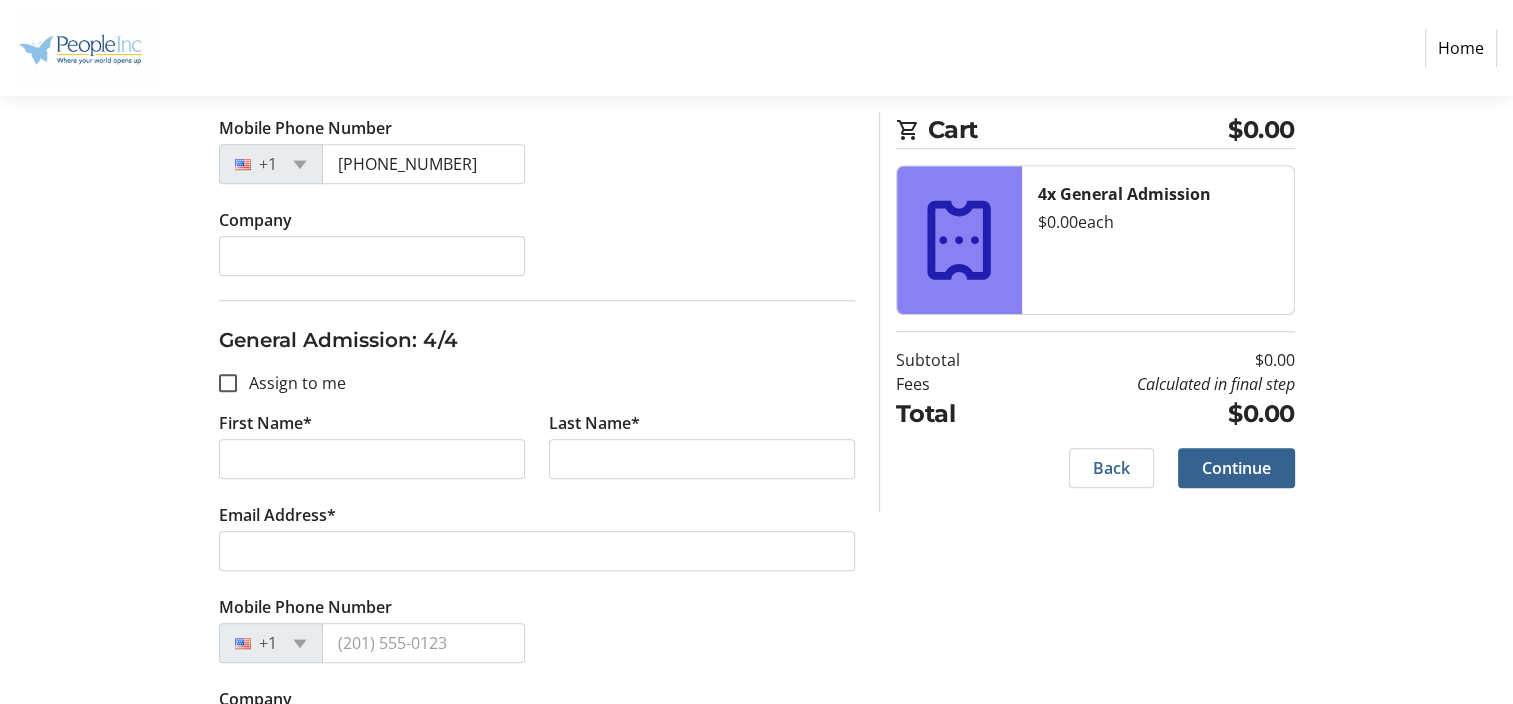 scroll, scrollTop: 1500, scrollLeft: 0, axis: vertical 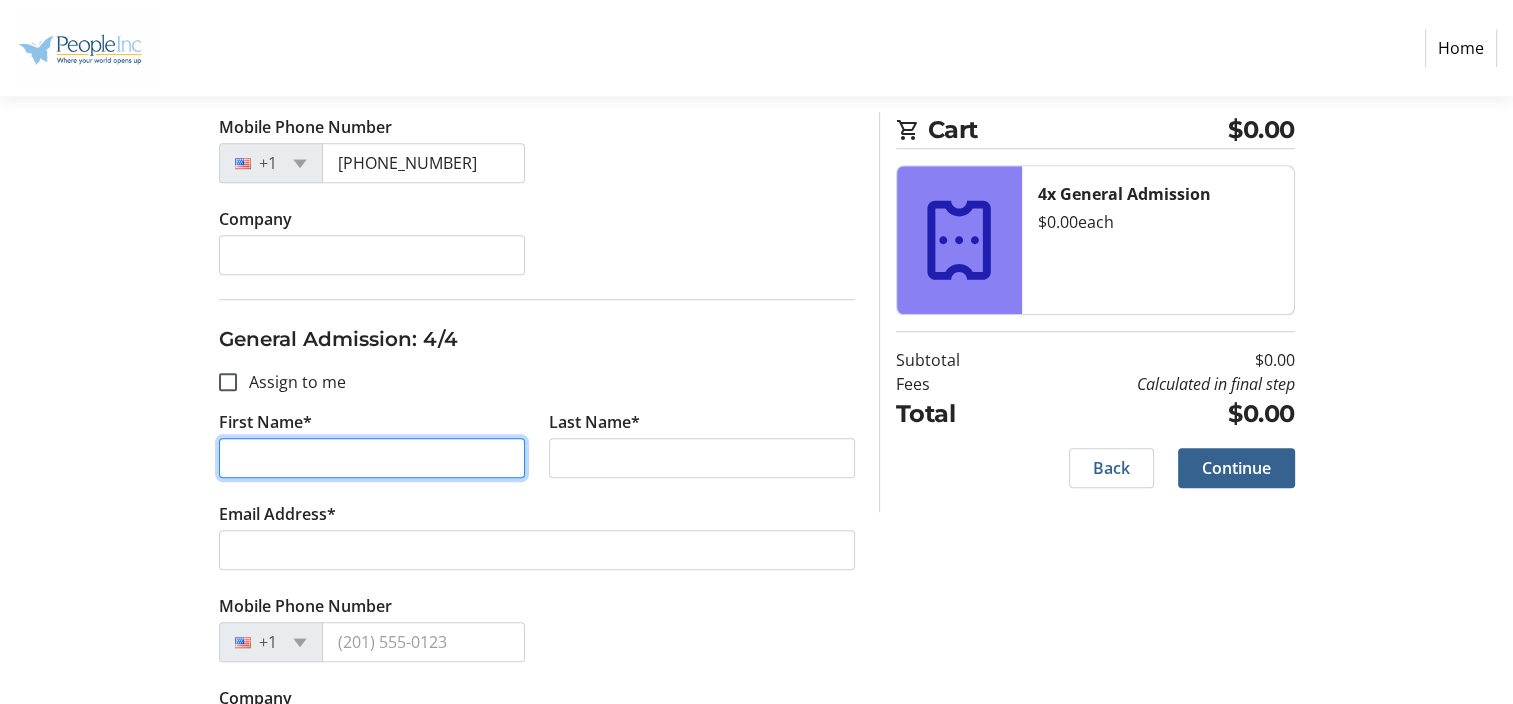 click on "First Name*" at bounding box center (372, 458) 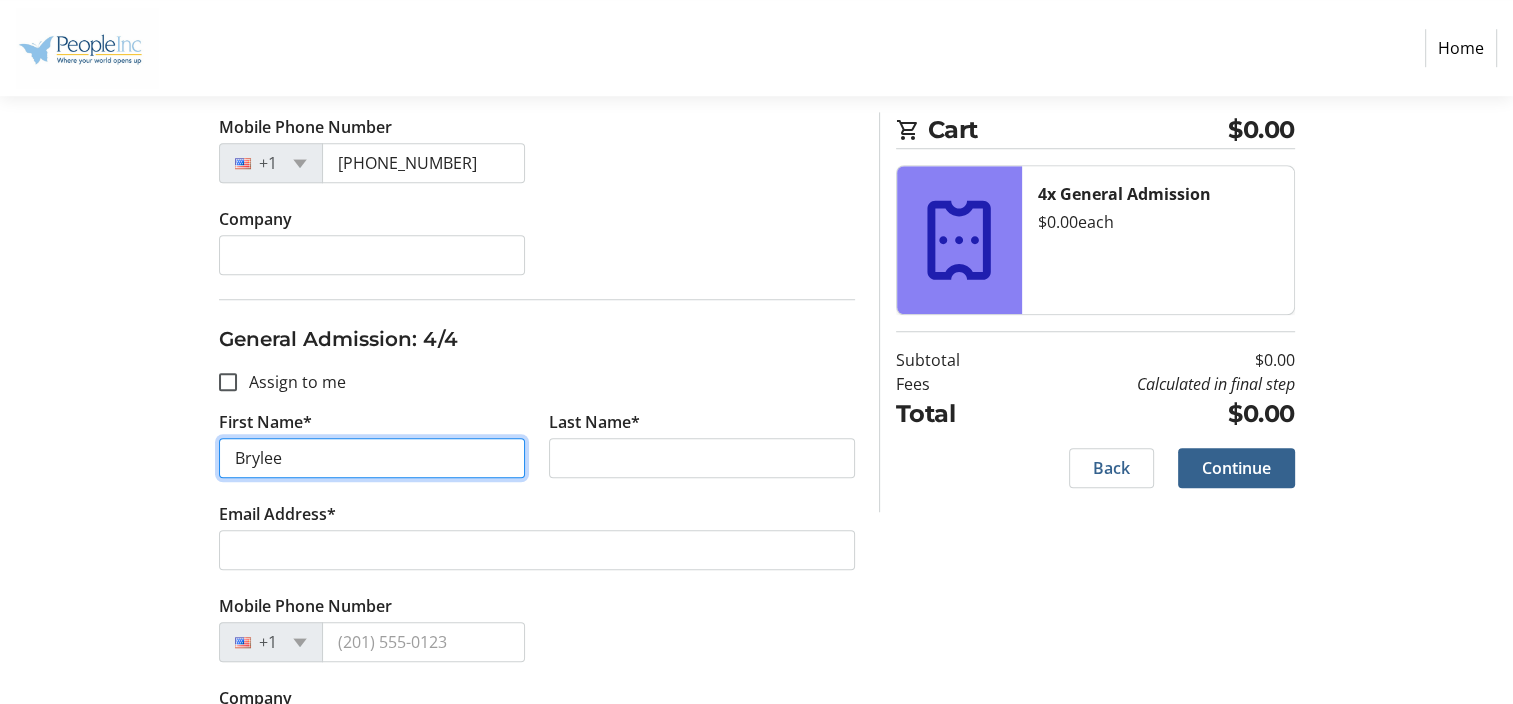 type on "Brylee" 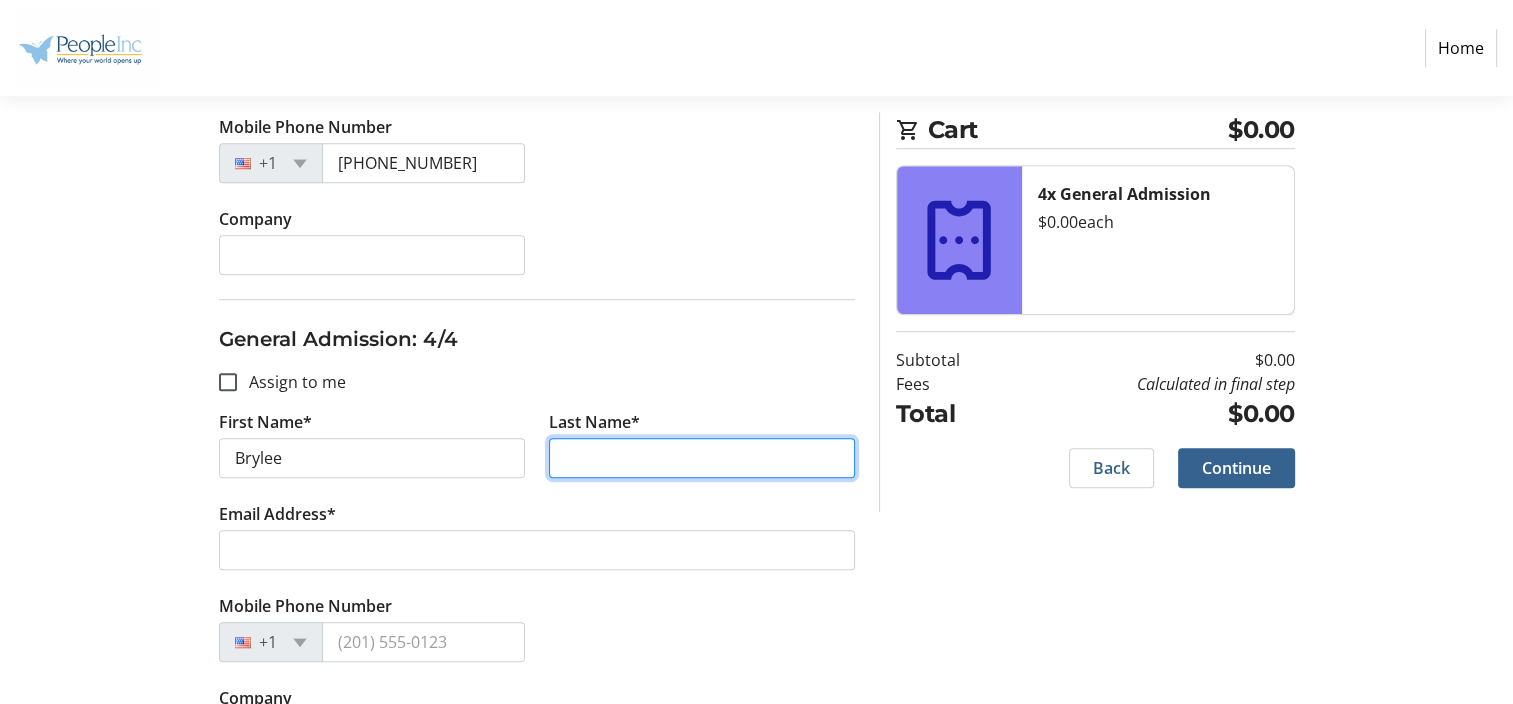 click on "Last Name*" at bounding box center (702, 458) 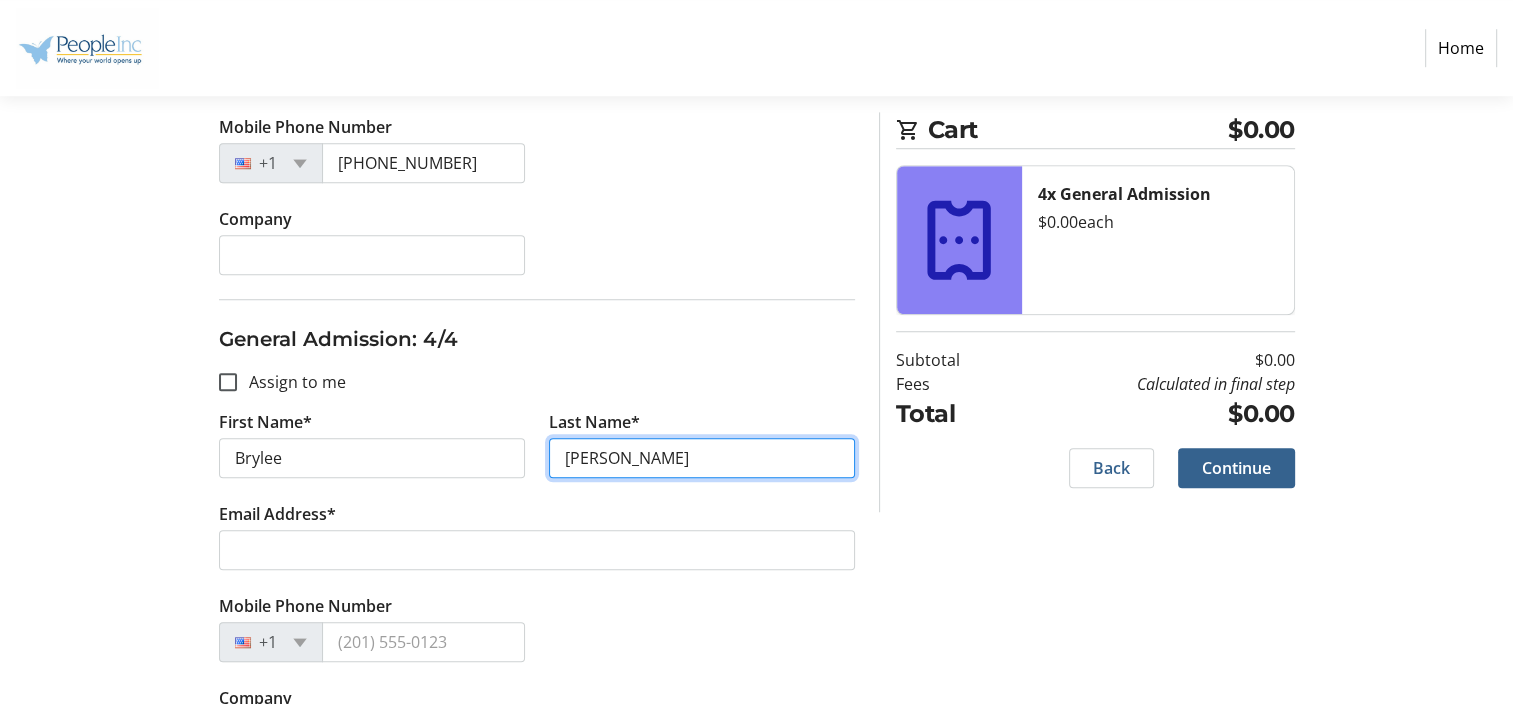 type on "[PERSON_NAME]" 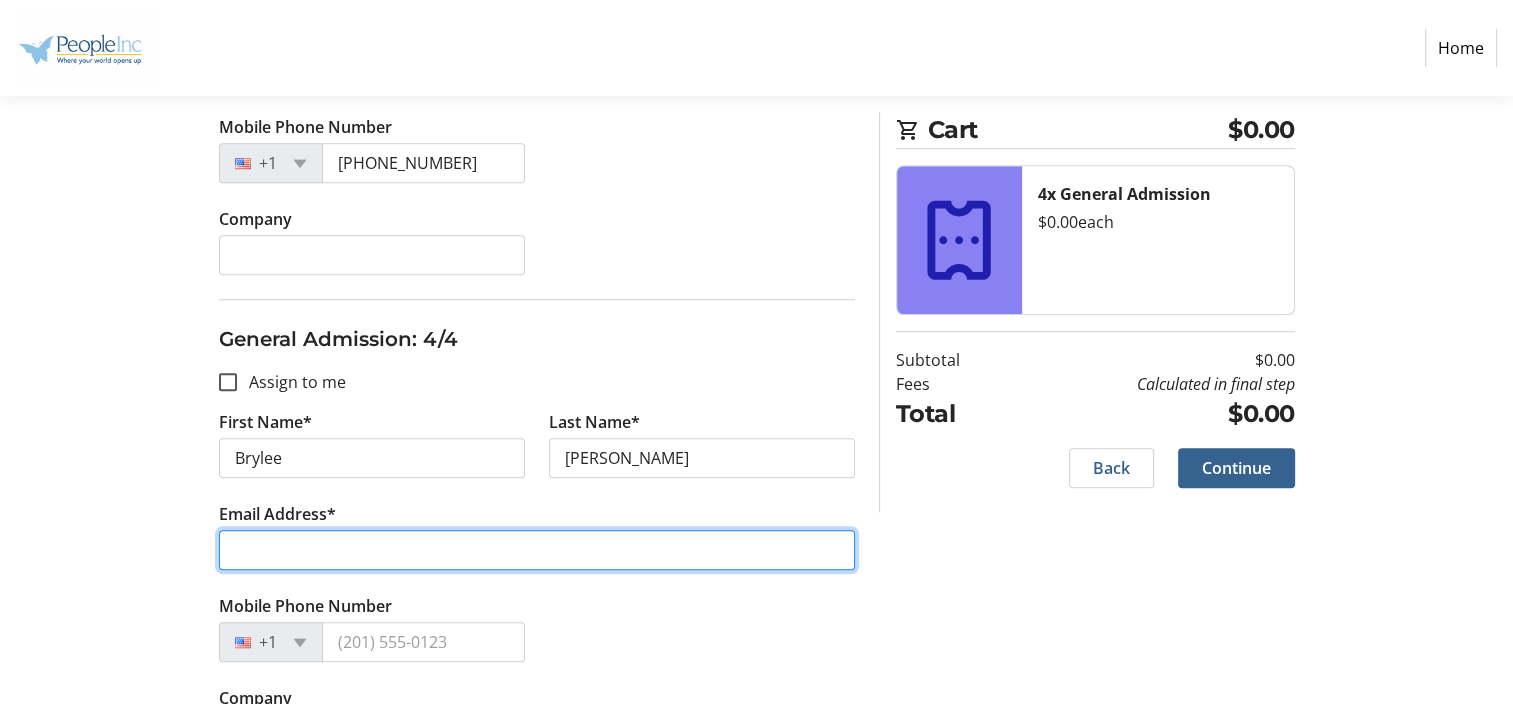 click on "Email Address*" at bounding box center [537, 550] 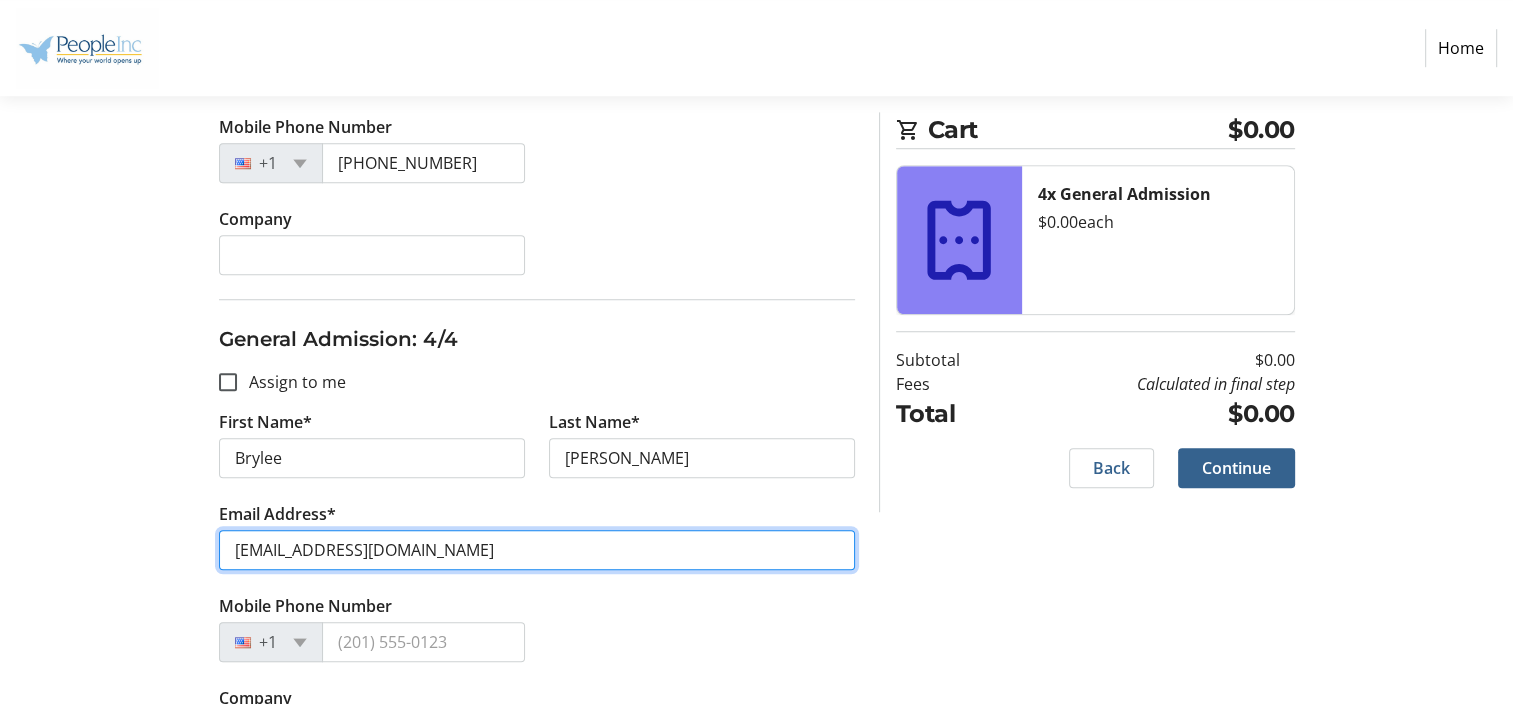 type on "[EMAIL_ADDRESS][DOMAIN_NAME]" 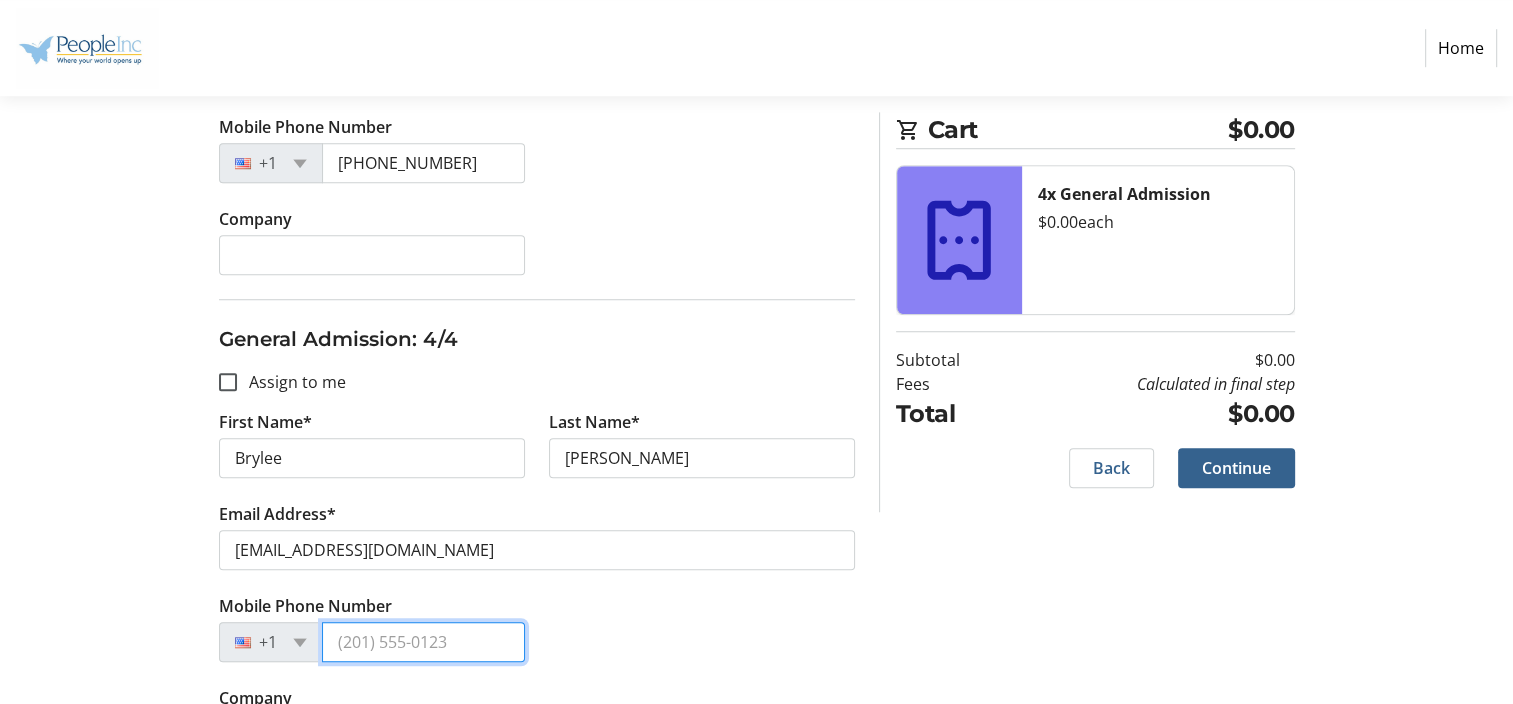 click on "Mobile Phone Number" at bounding box center [423, 642] 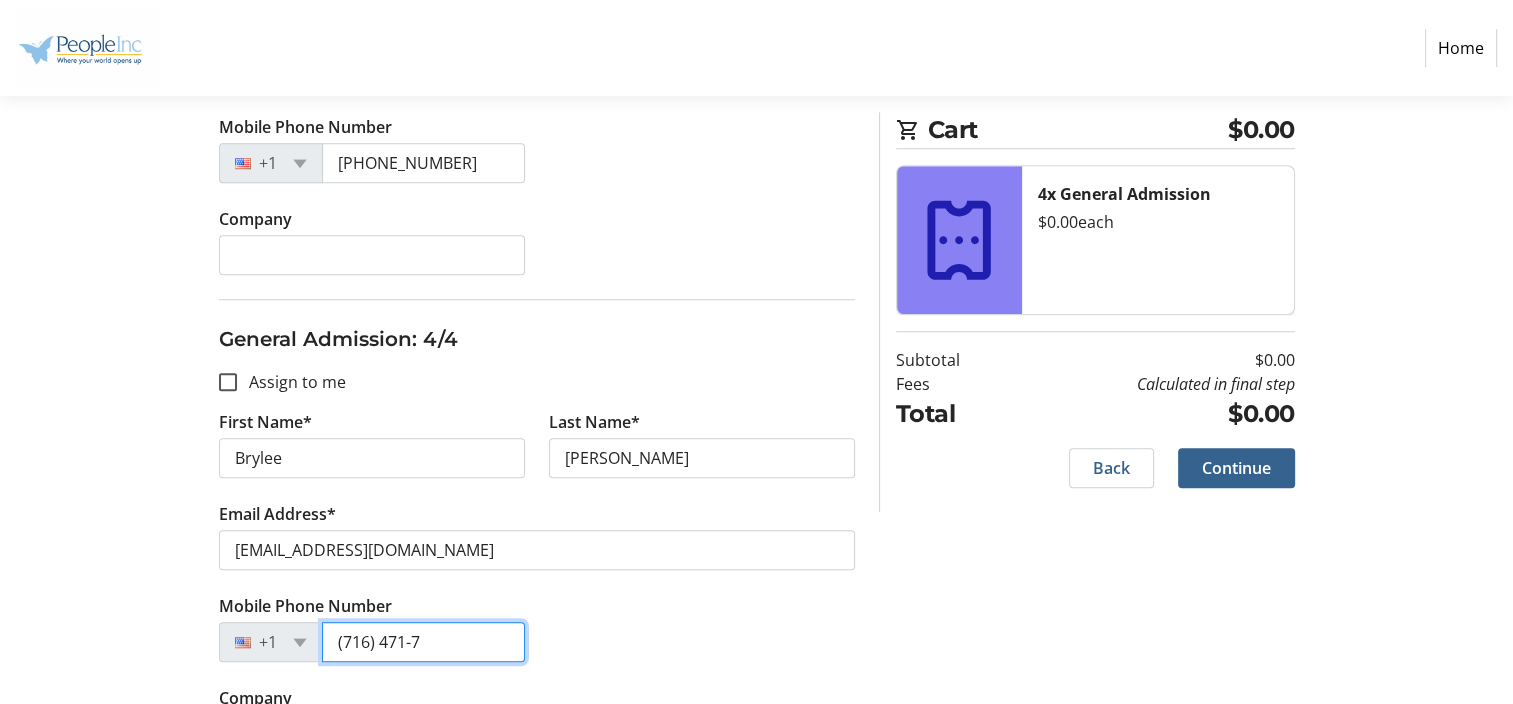 type on "(716) 471-7" 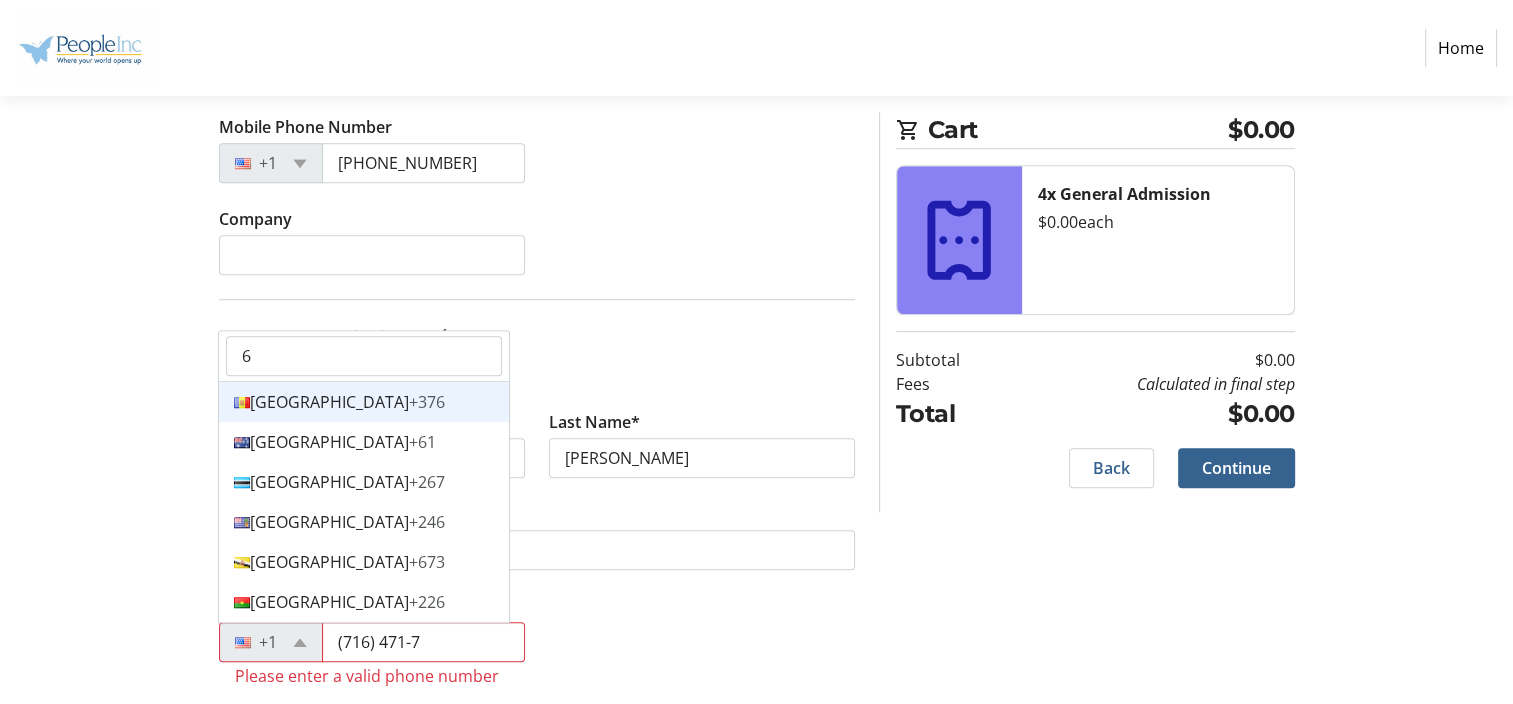 type on "6" 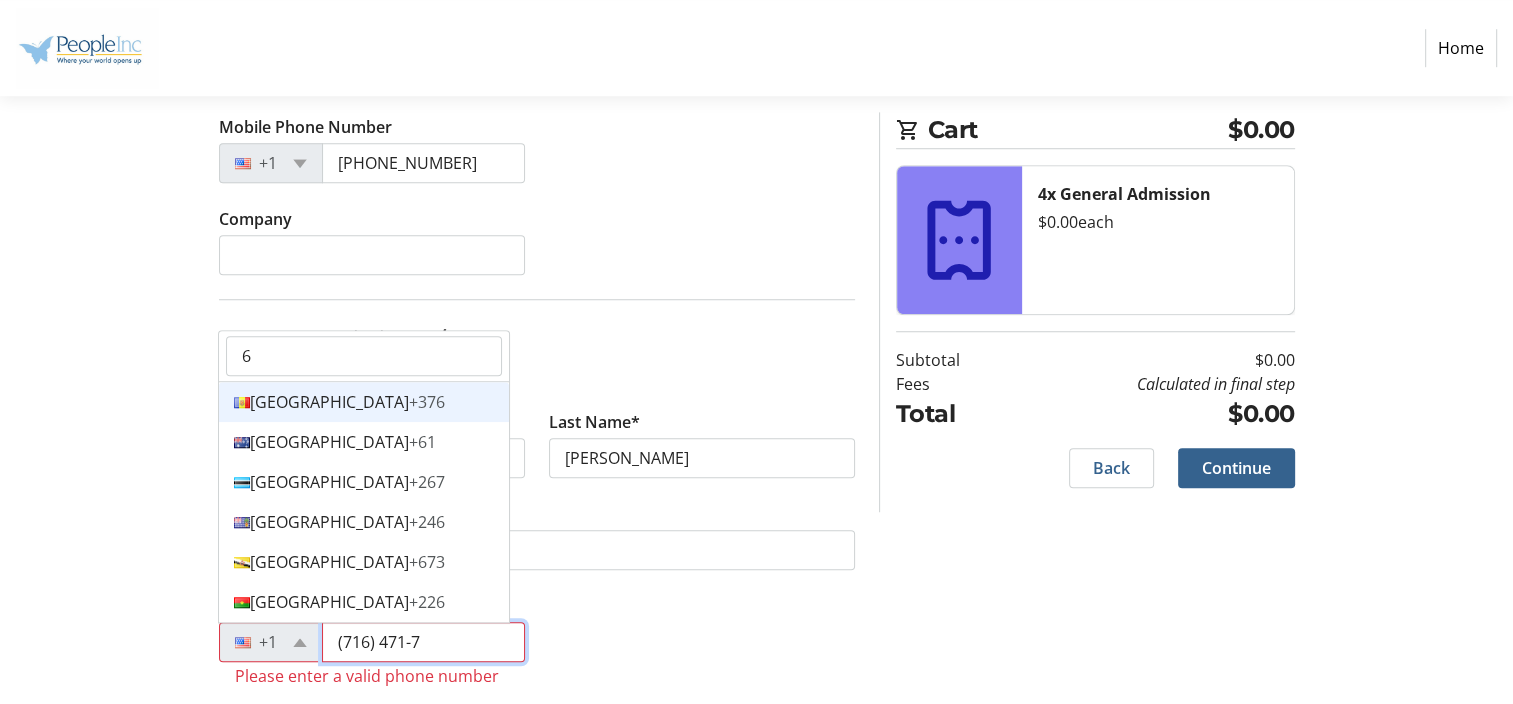 click on "(716) 471-7" at bounding box center (423, 642) 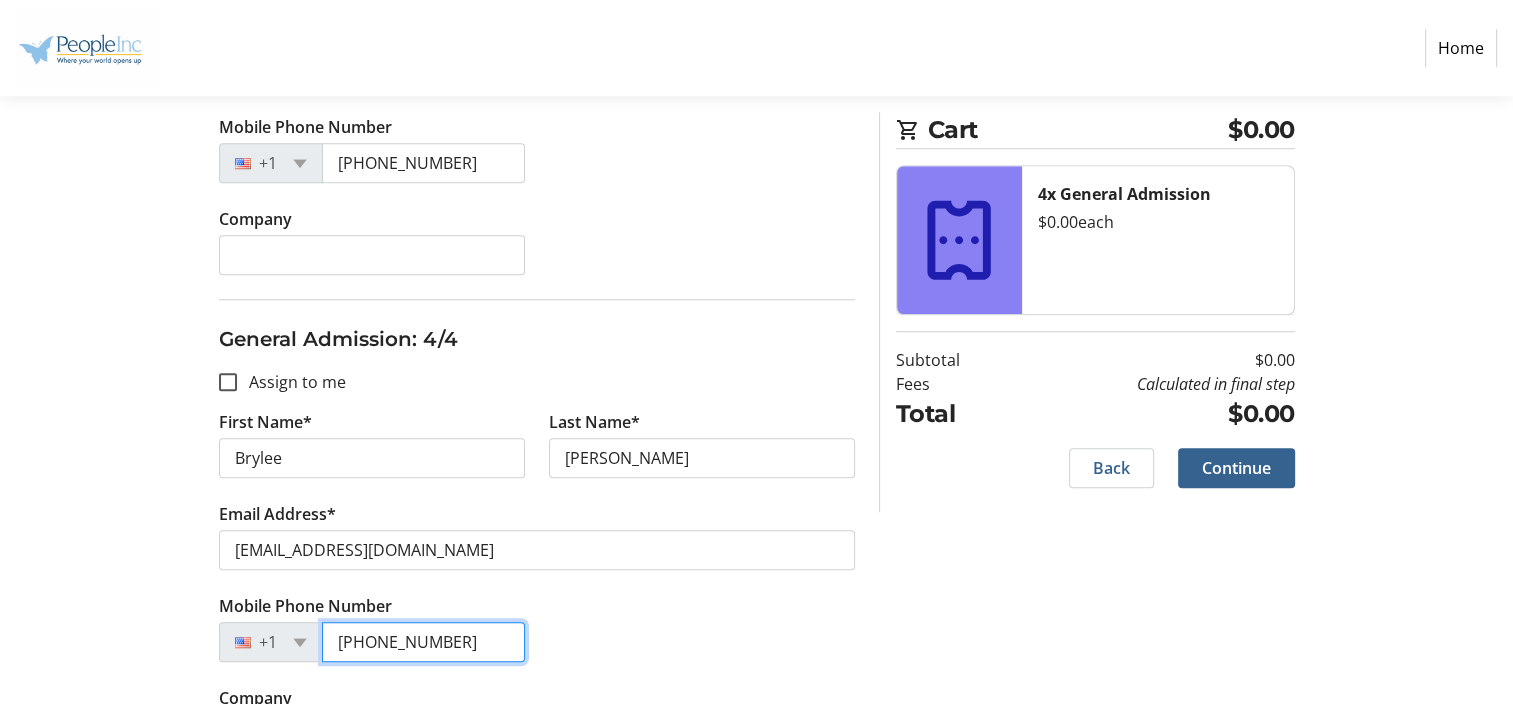 type on "[PHONE_NUMBER]" 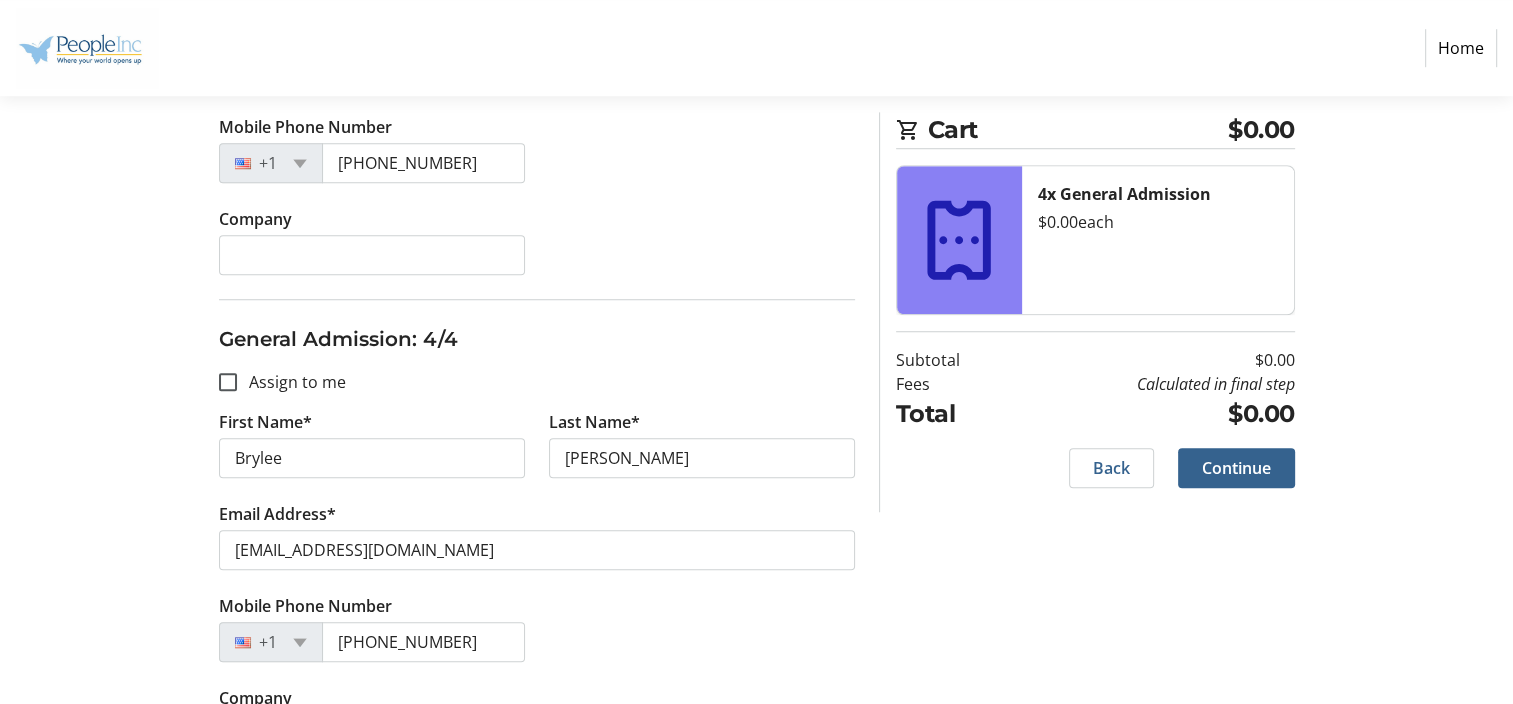 click on "Mobile Phone Number [PHONE_NUMBER]" 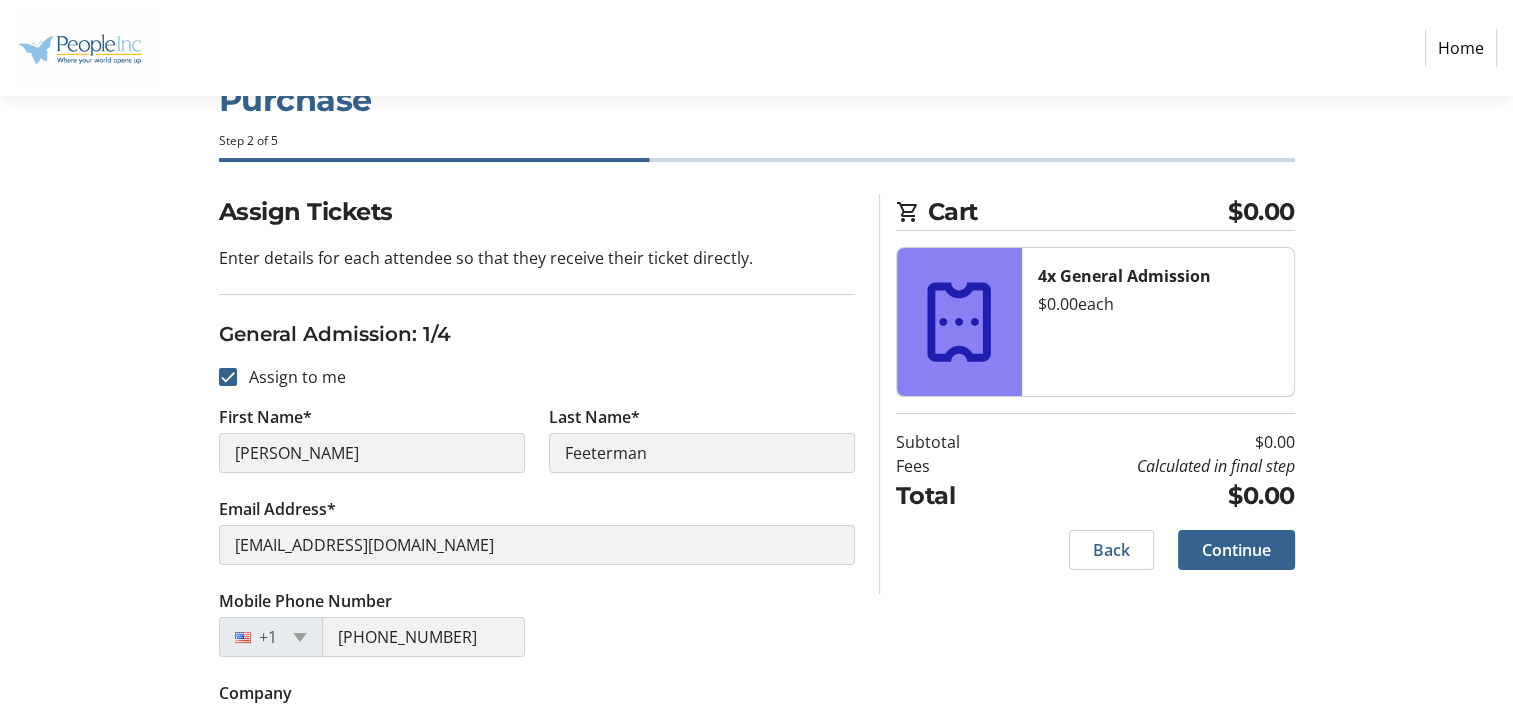 scroll, scrollTop: 0, scrollLeft: 0, axis: both 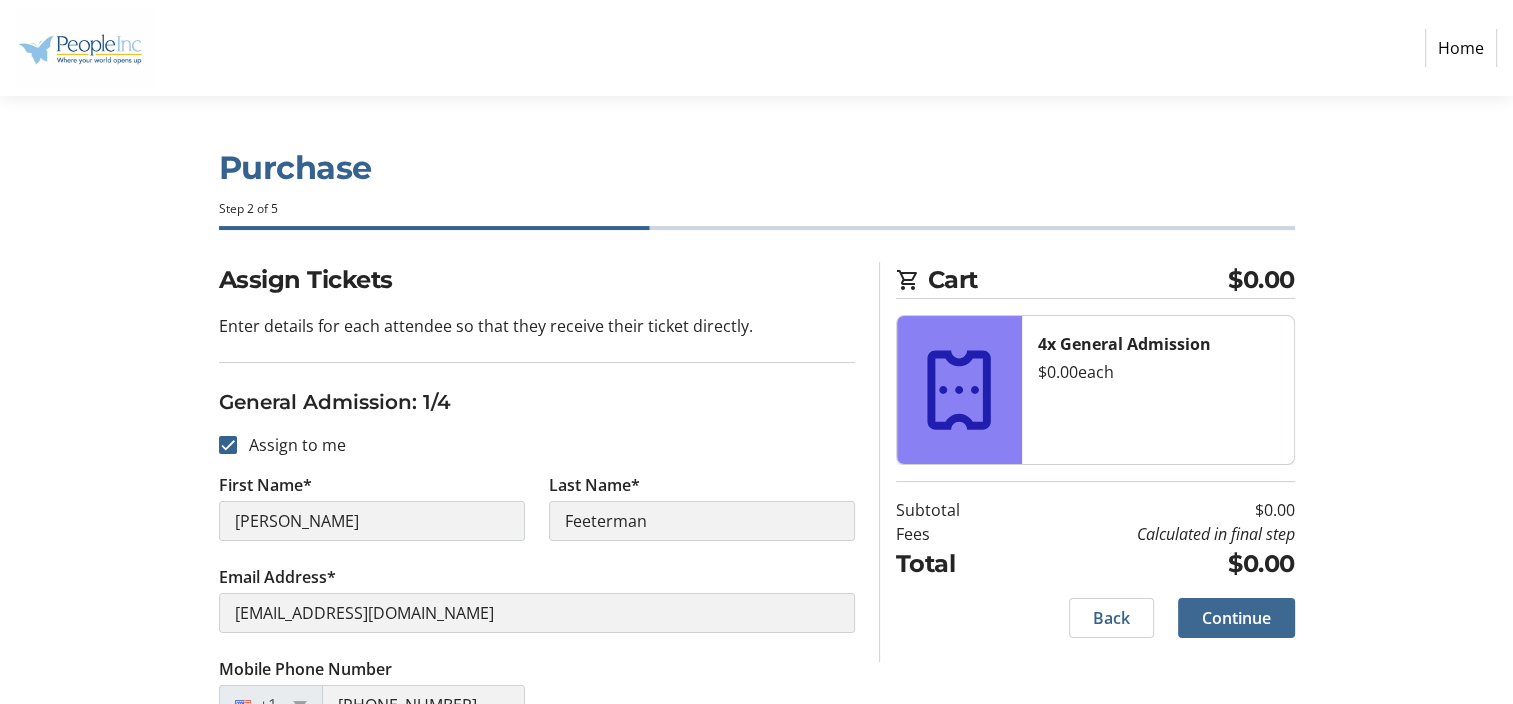 click on "Continue" 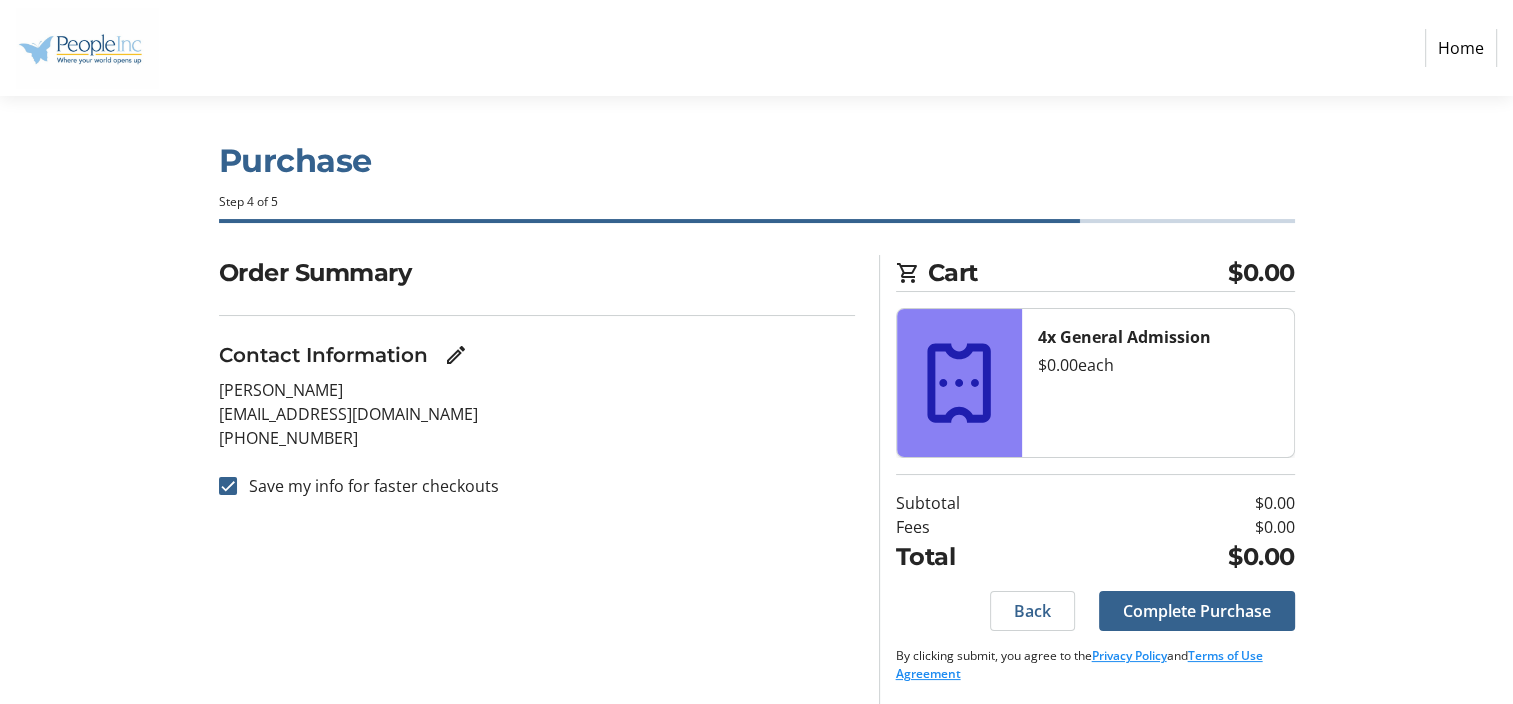 scroll, scrollTop: 9, scrollLeft: 0, axis: vertical 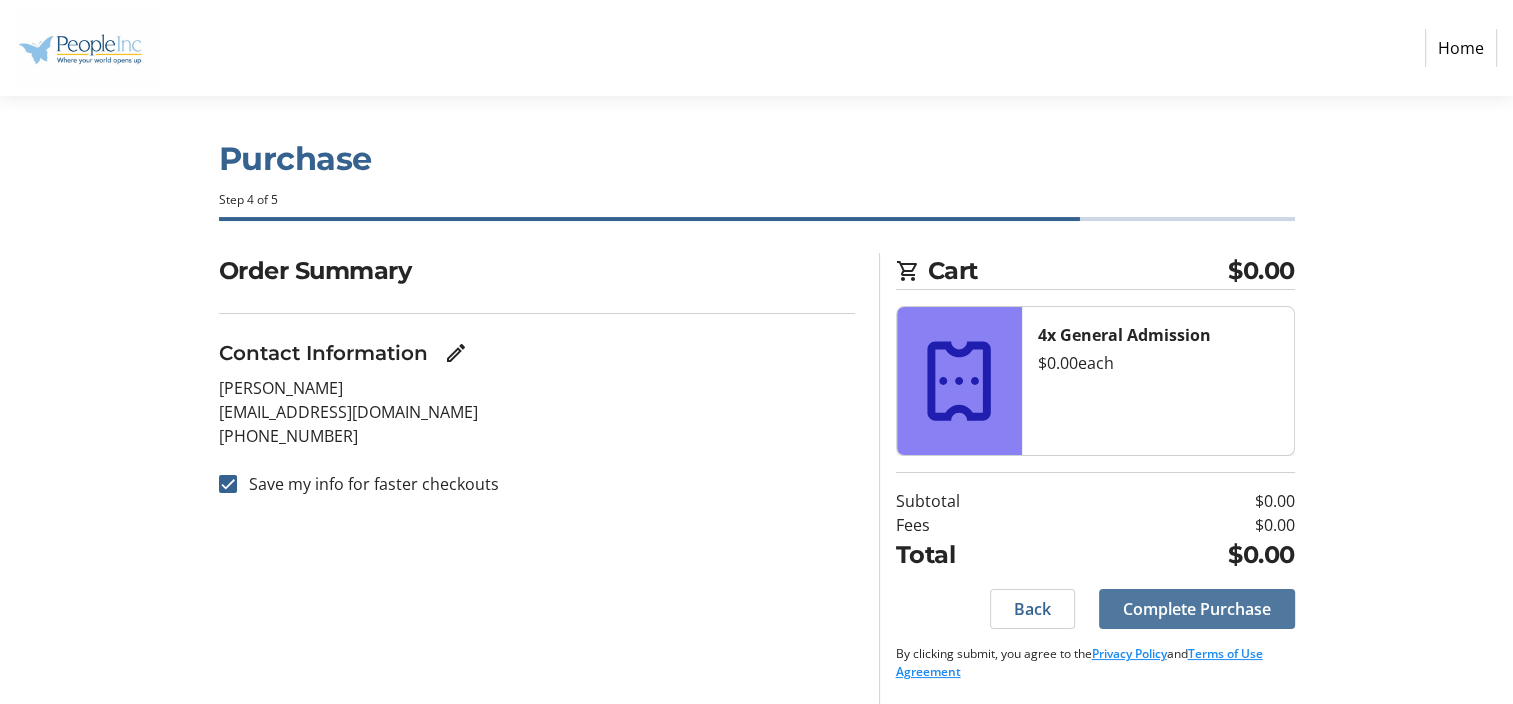 click on "Complete Purchase" 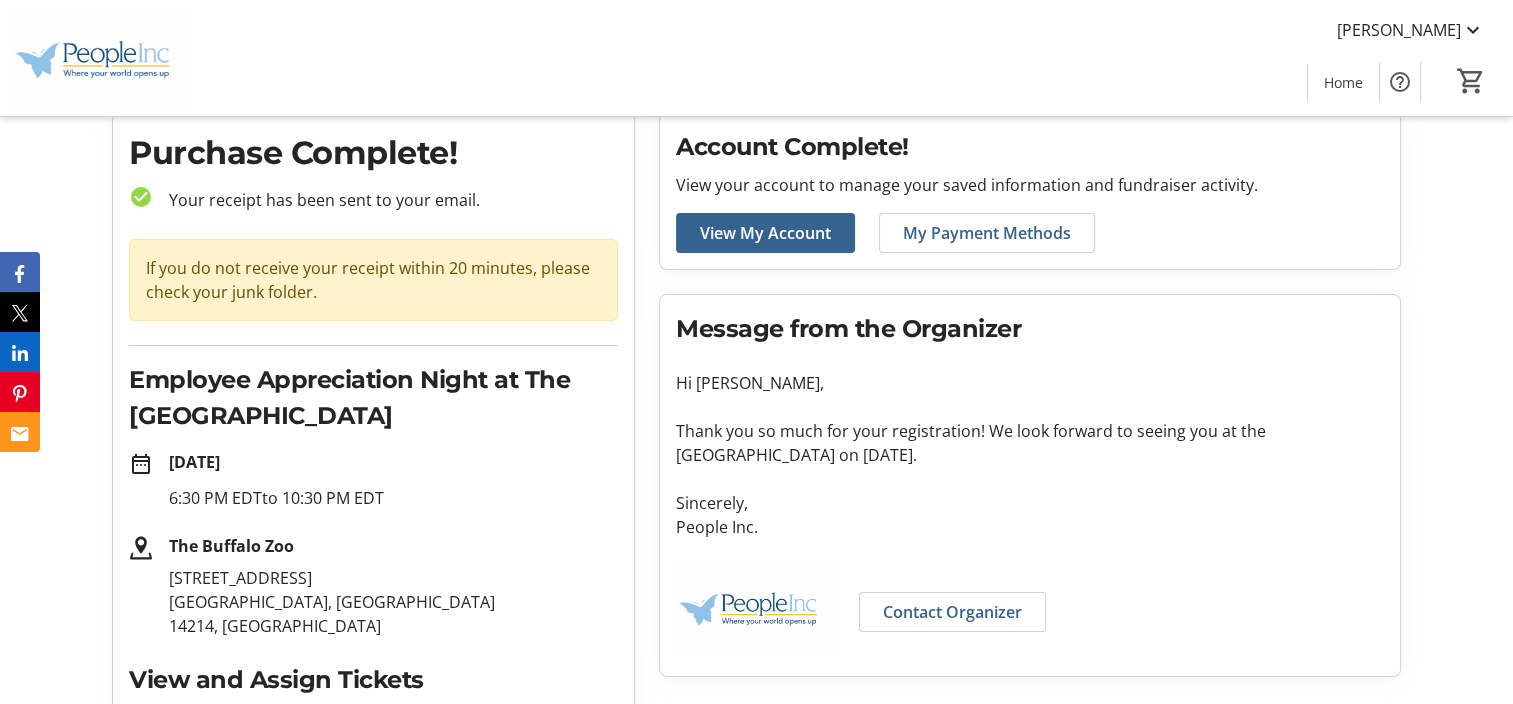 scroll, scrollTop: 0, scrollLeft: 0, axis: both 